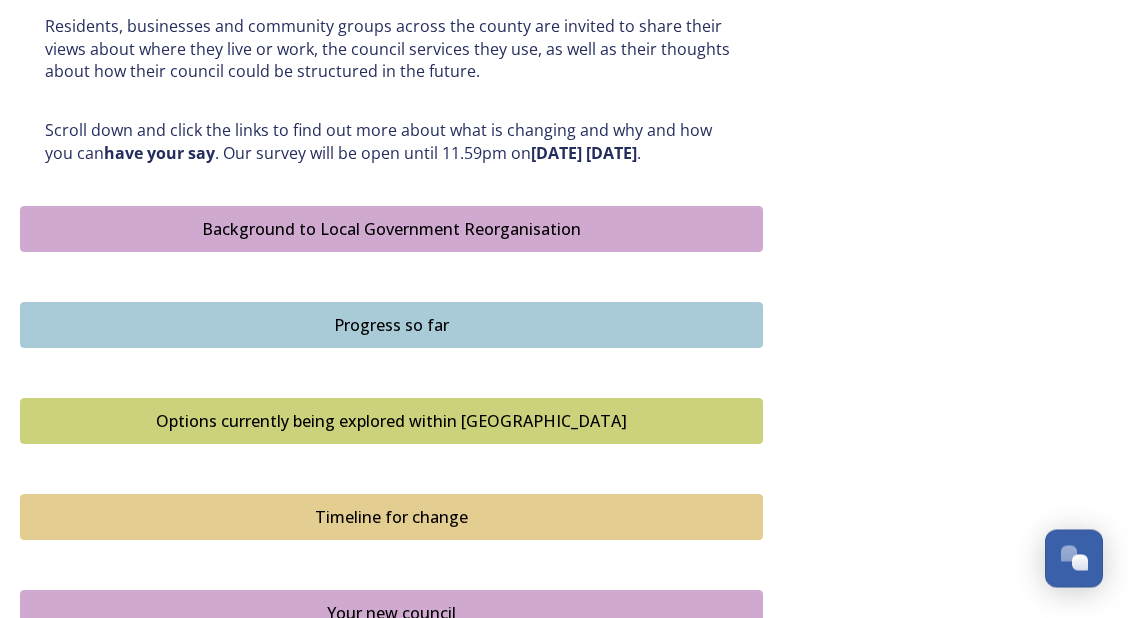 scroll, scrollTop: 1019, scrollLeft: 0, axis: vertical 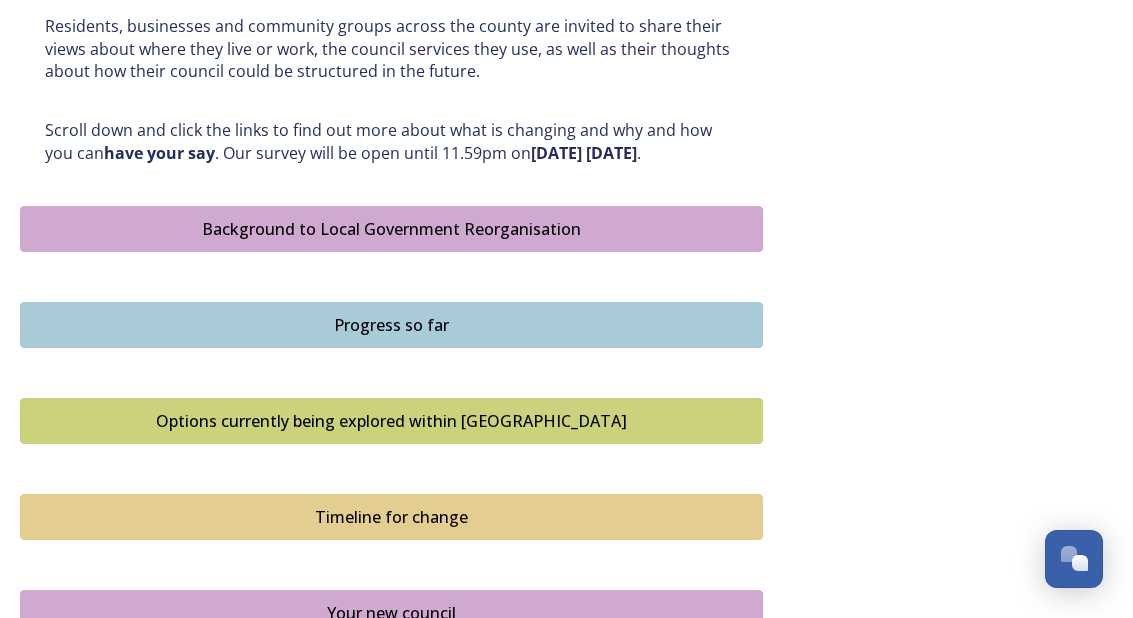 click on "Progress so far" at bounding box center (391, 325) 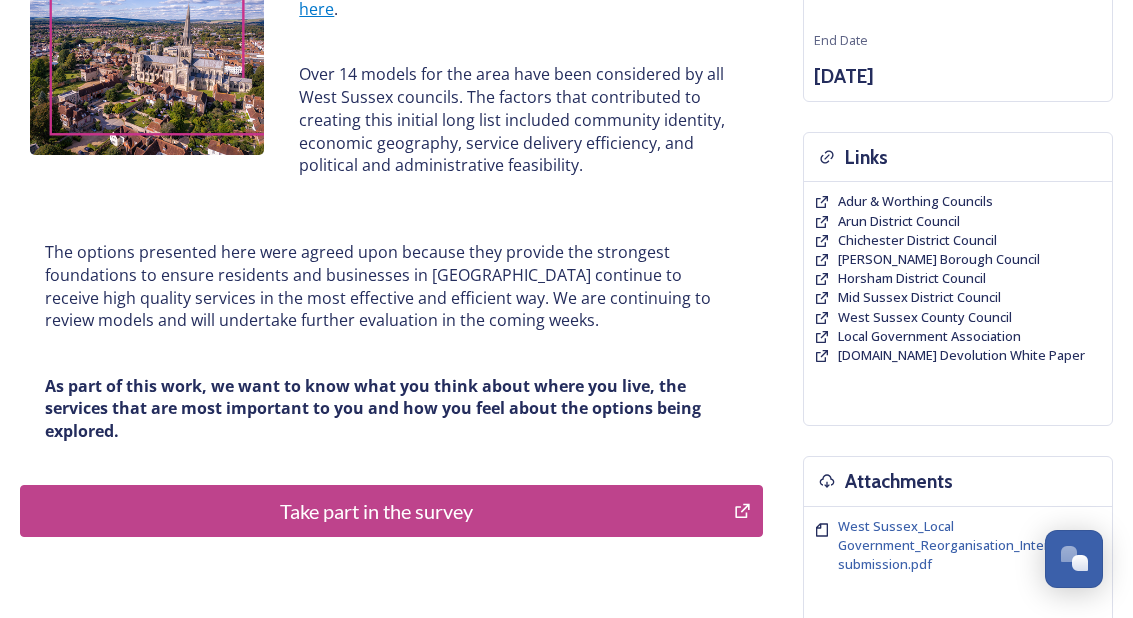 scroll, scrollTop: 347, scrollLeft: 0, axis: vertical 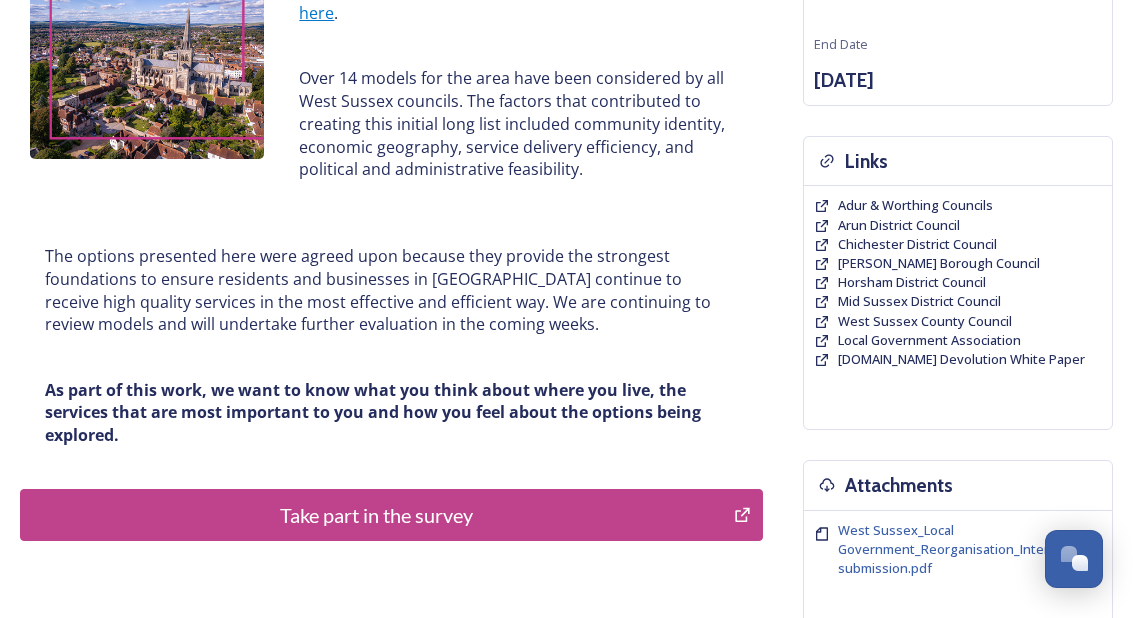 click on "Take part in the survey" at bounding box center [377, 515] 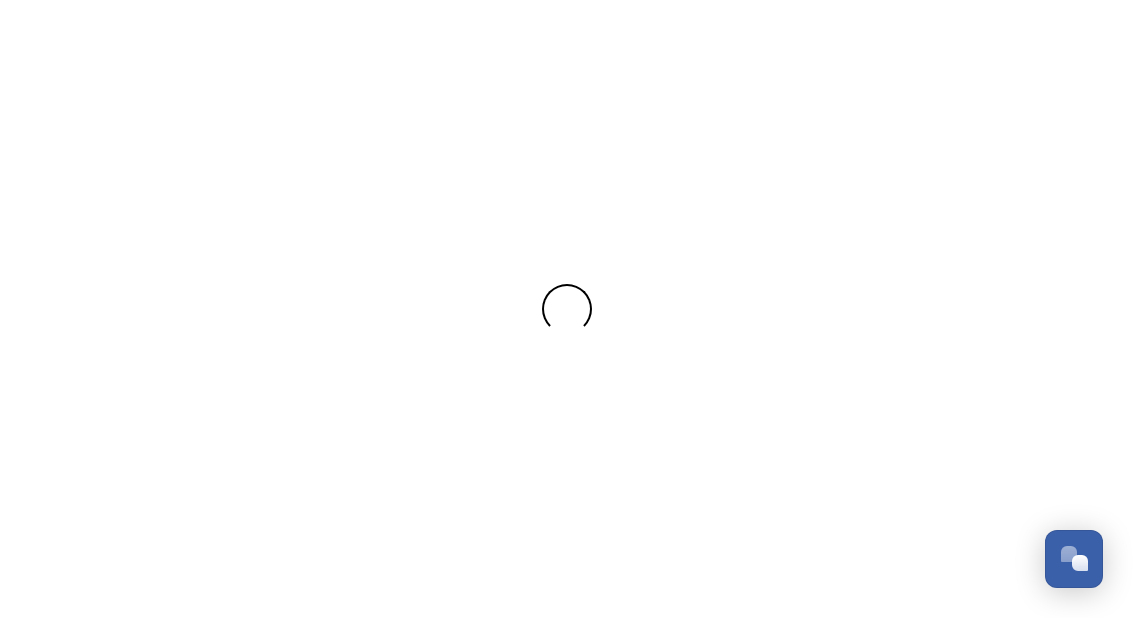 scroll, scrollTop: 0, scrollLeft: 0, axis: both 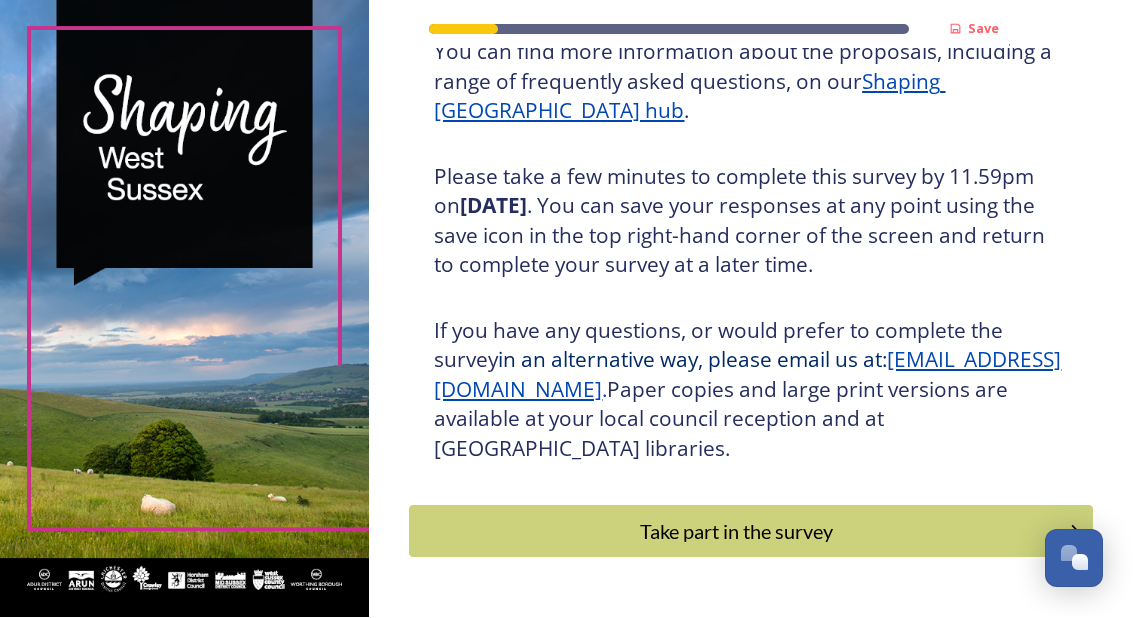 click 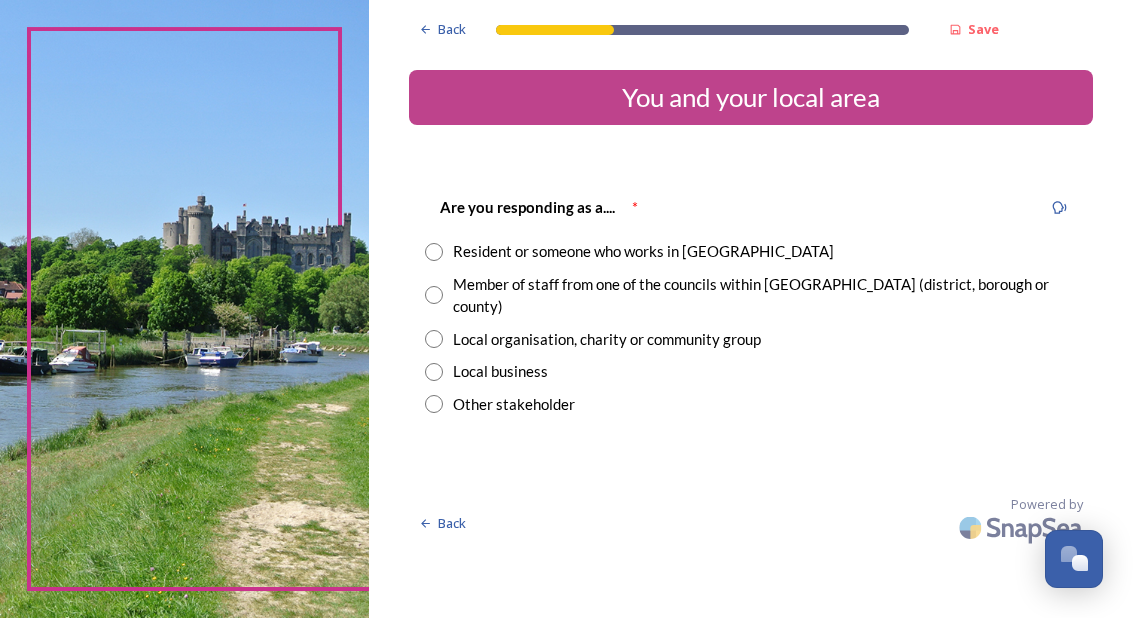 click on "Back Save You and your local area Are you responding as a.... * Resident or someone who works in [GEOGRAPHIC_DATA] Member of staff from one of the councils within [GEOGRAPHIC_DATA] (district, borough or county) Local organisation, charity or community group Local business Other stakeholder Back Powered by" at bounding box center [751, 275] 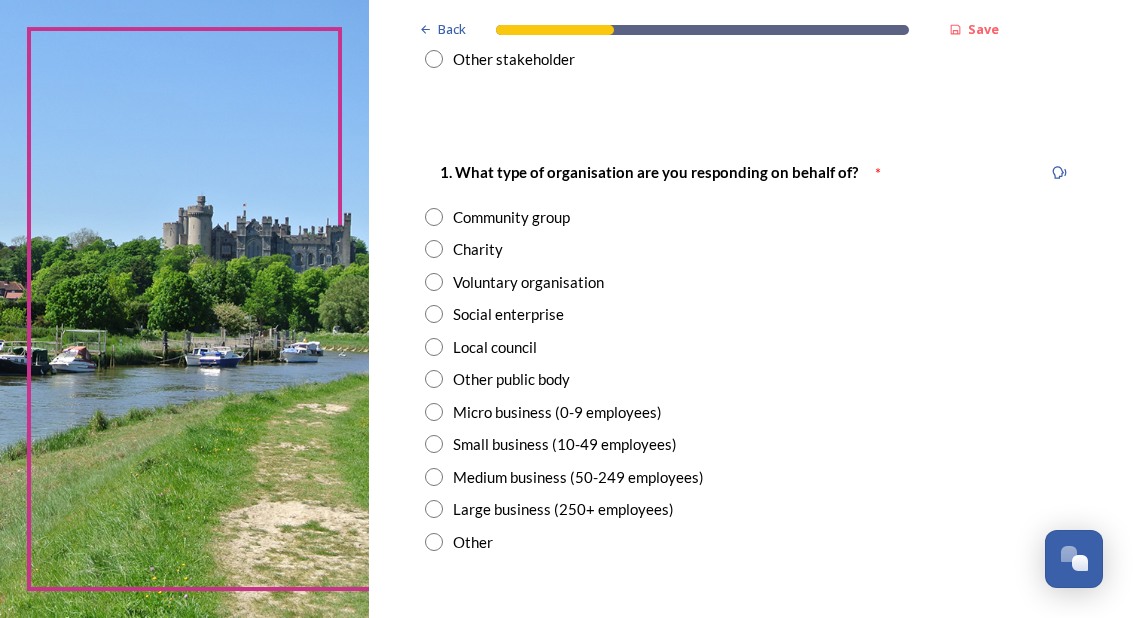 scroll, scrollTop: 343, scrollLeft: 0, axis: vertical 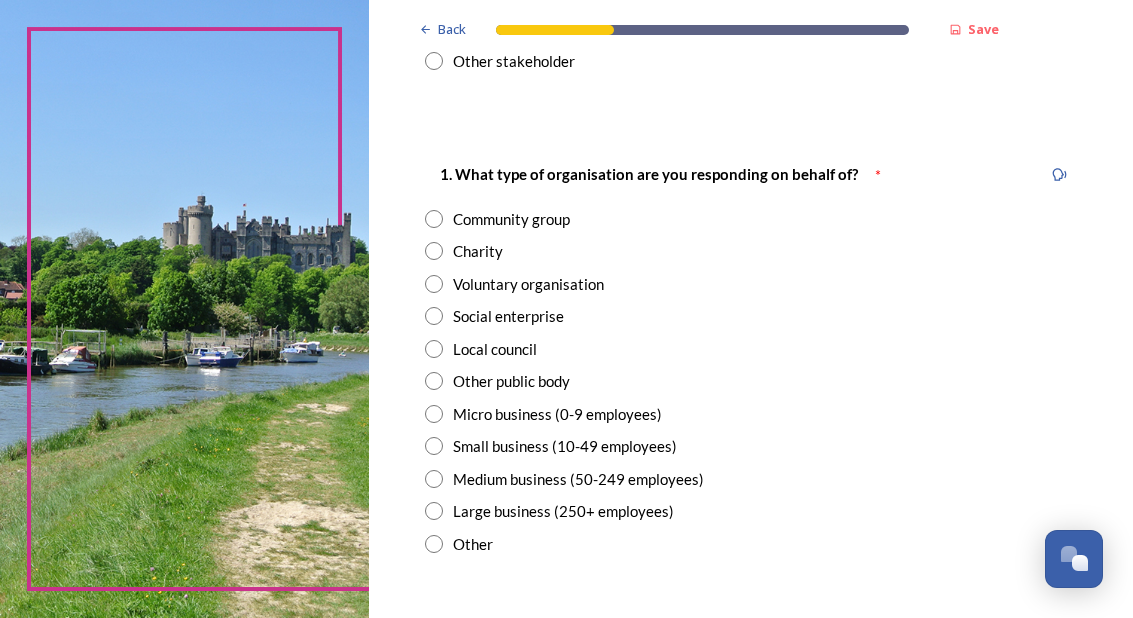 click on "Local council" at bounding box center [751, 349] 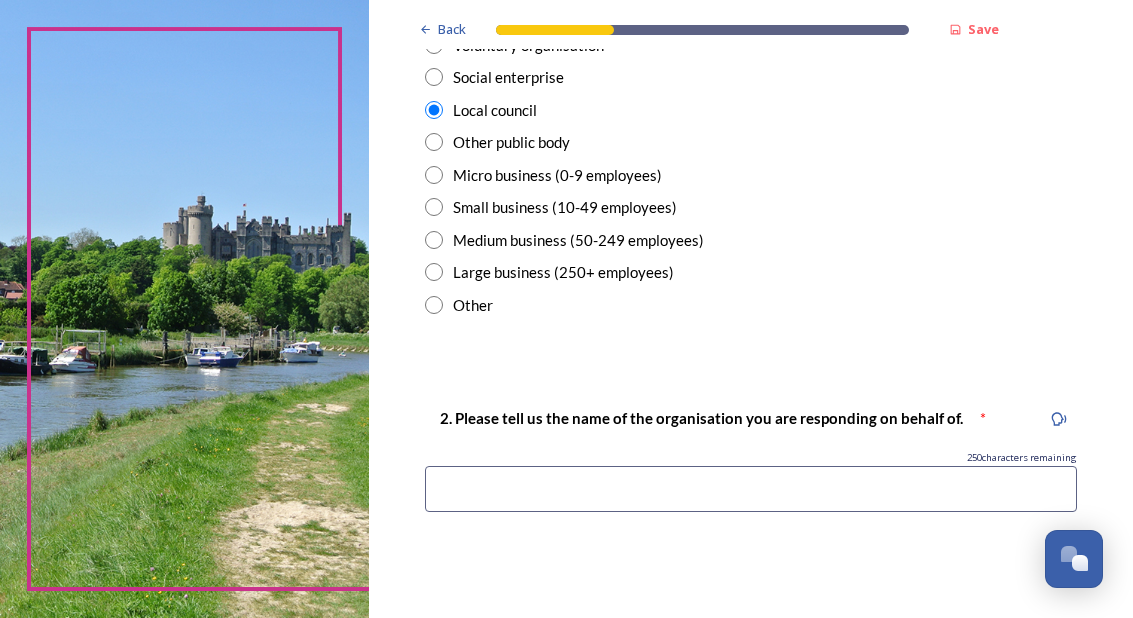 scroll, scrollTop: 581, scrollLeft: 0, axis: vertical 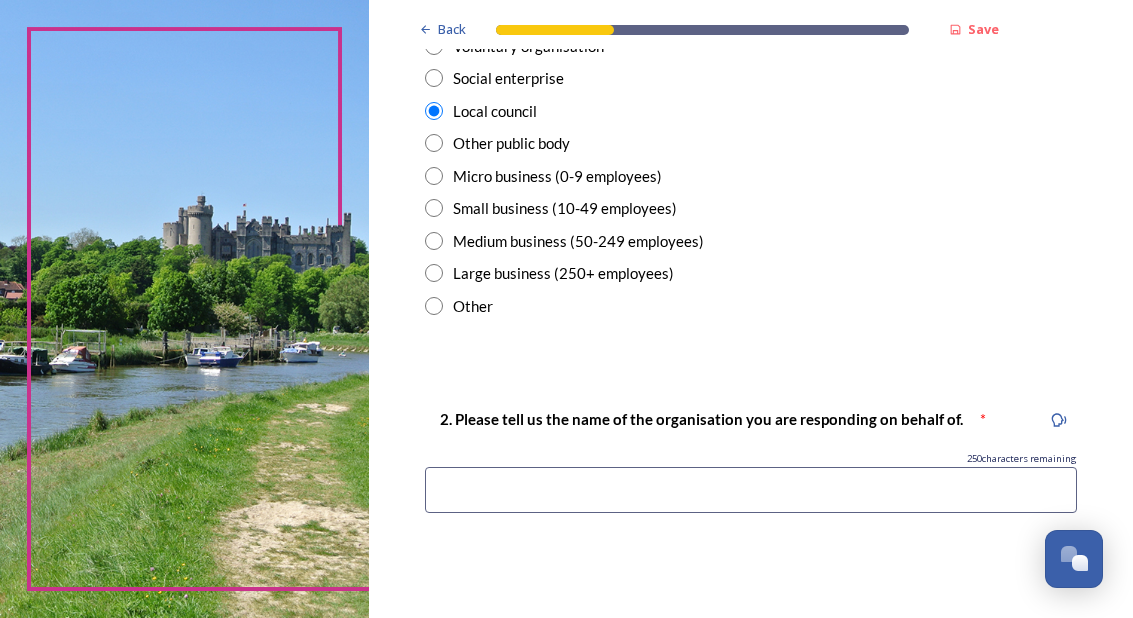 click at bounding box center [751, 490] 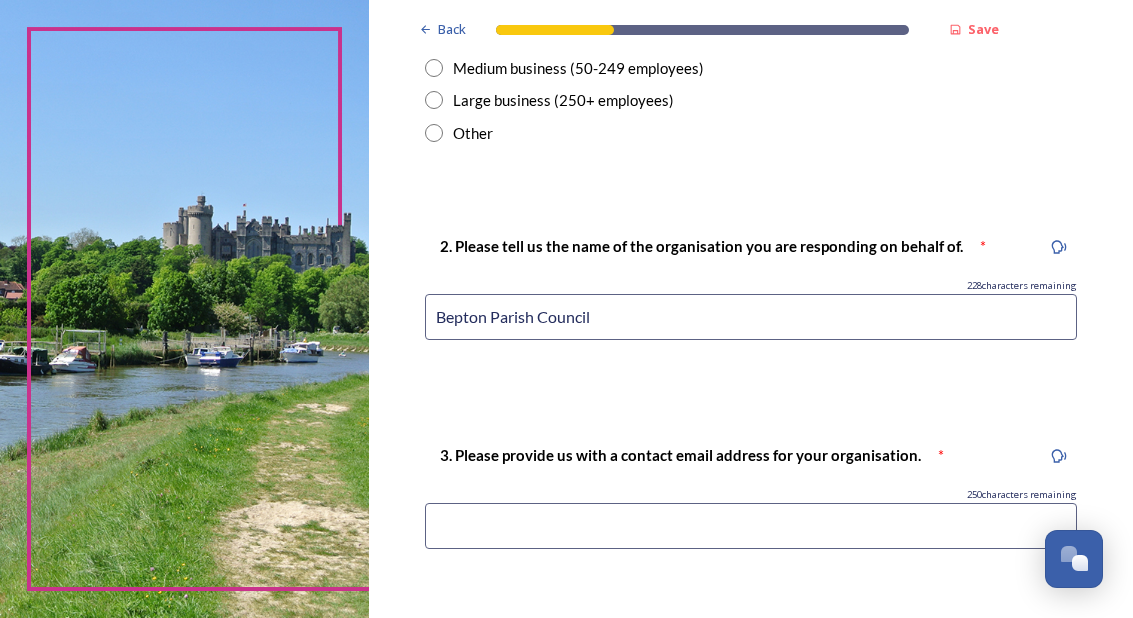 scroll, scrollTop: 754, scrollLeft: 0, axis: vertical 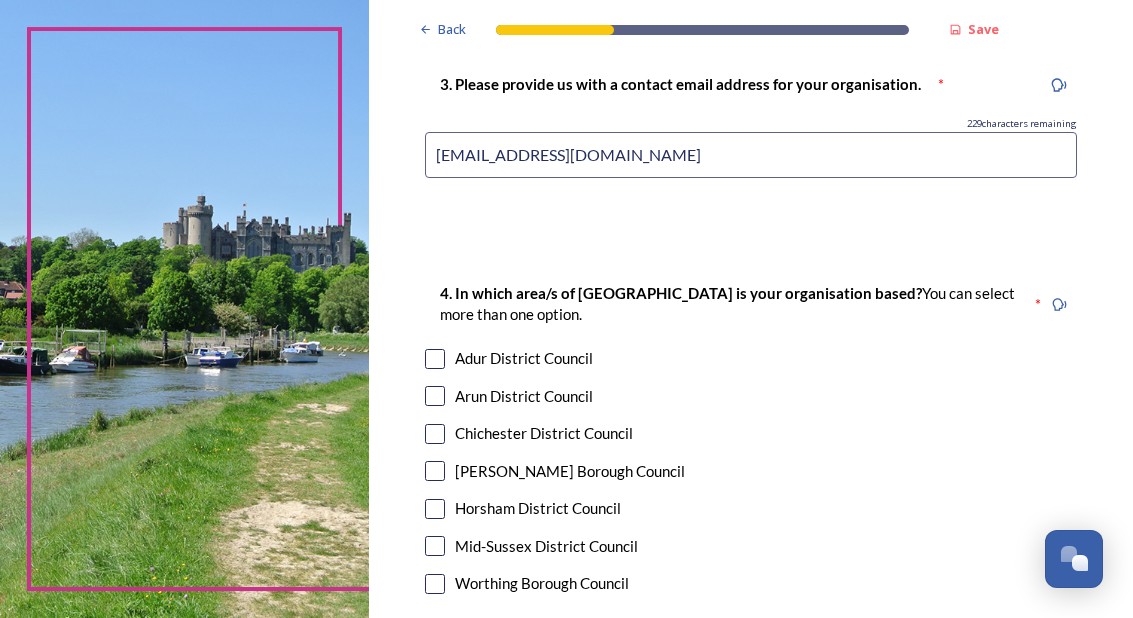 type on "[EMAIL_ADDRESS][DOMAIN_NAME]" 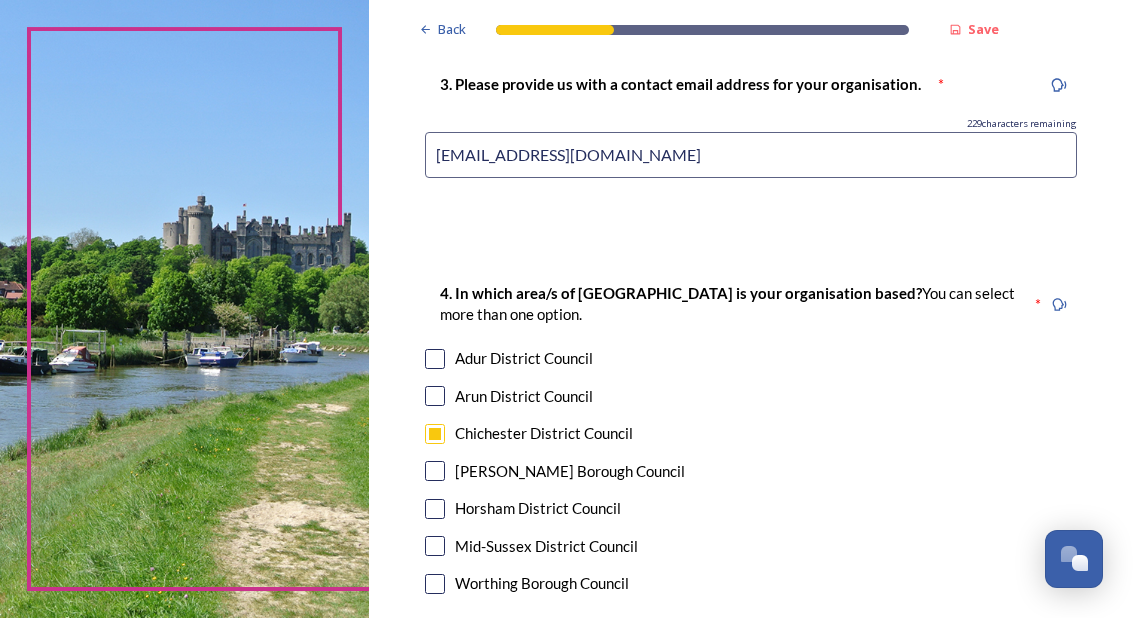 checkbox on "true" 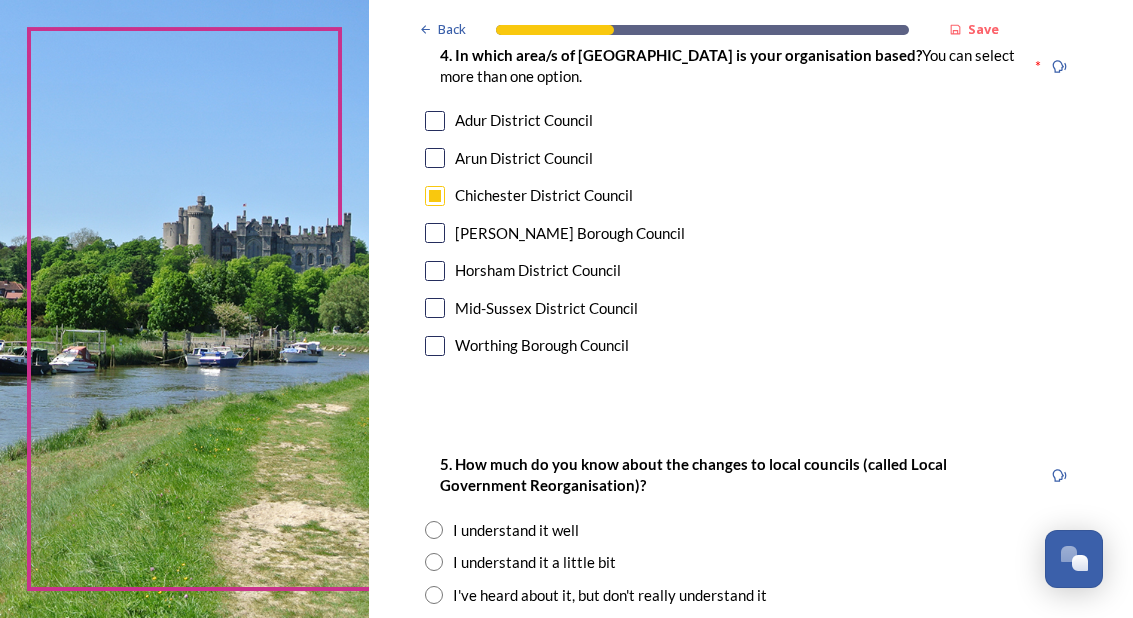 scroll, scrollTop: 1365, scrollLeft: 0, axis: vertical 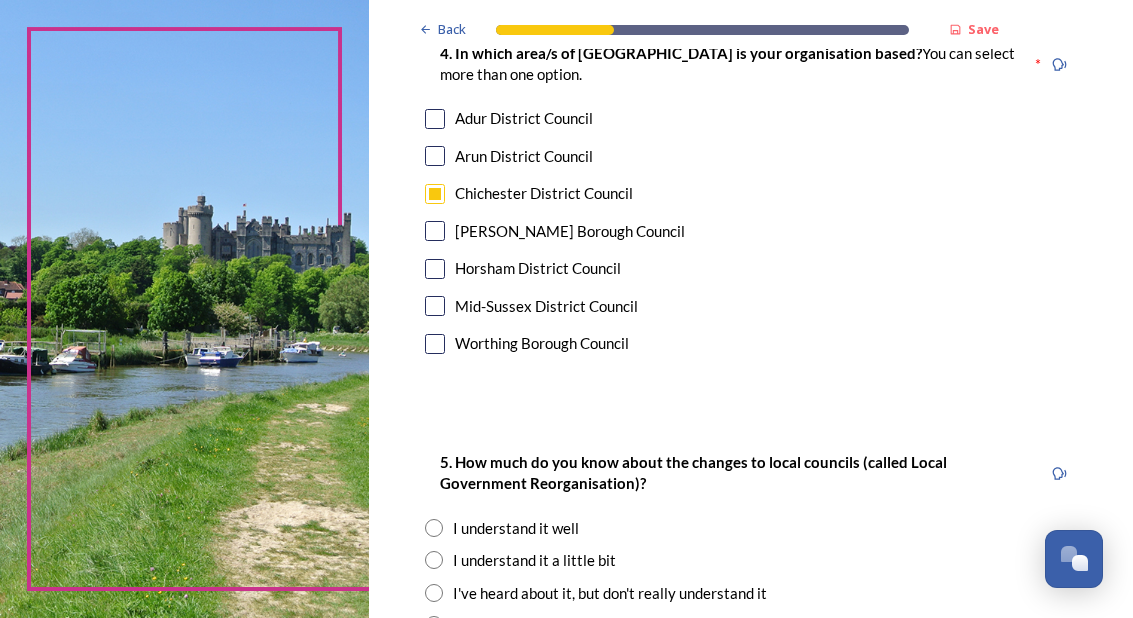 click on "I understand it a little bit" at bounding box center (534, 560) 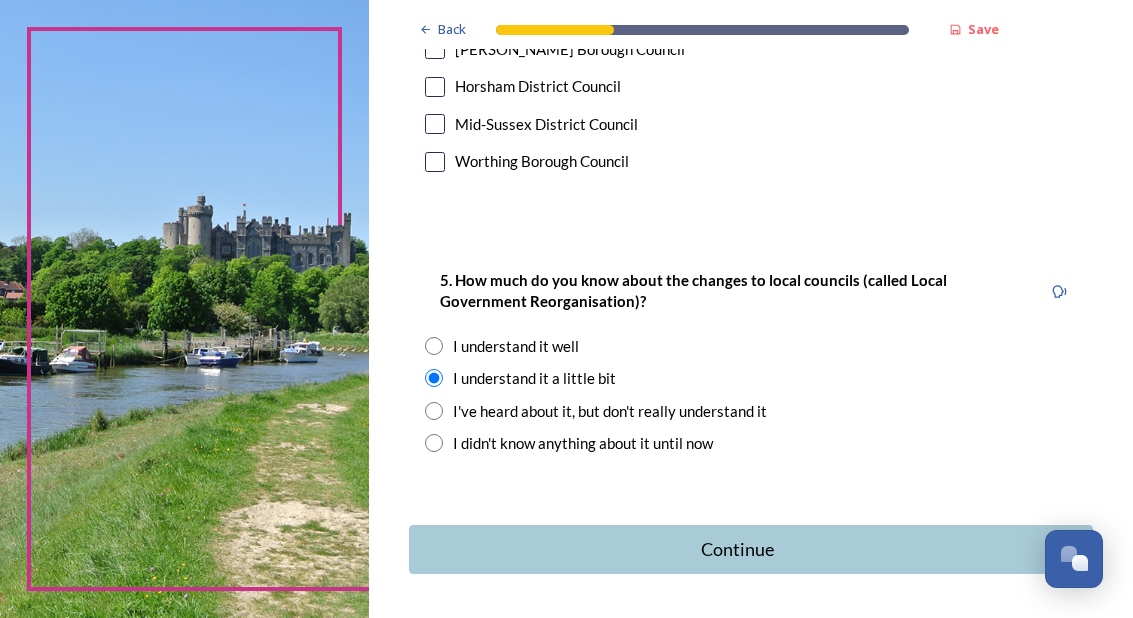 scroll, scrollTop: 1546, scrollLeft: 0, axis: vertical 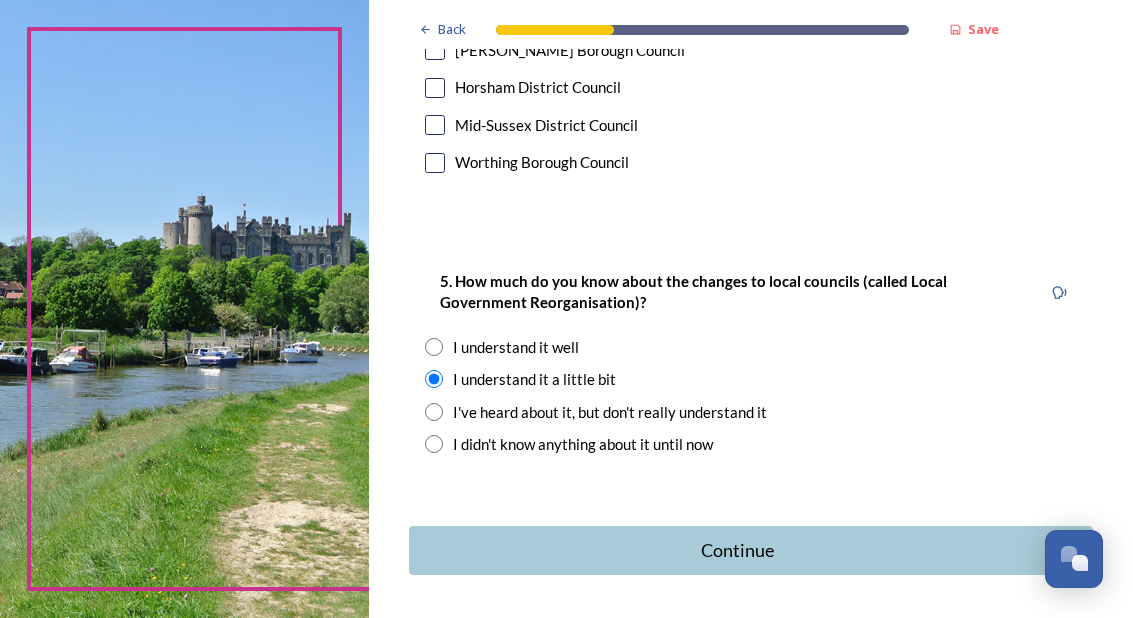click on "Continue" at bounding box center [751, 550] 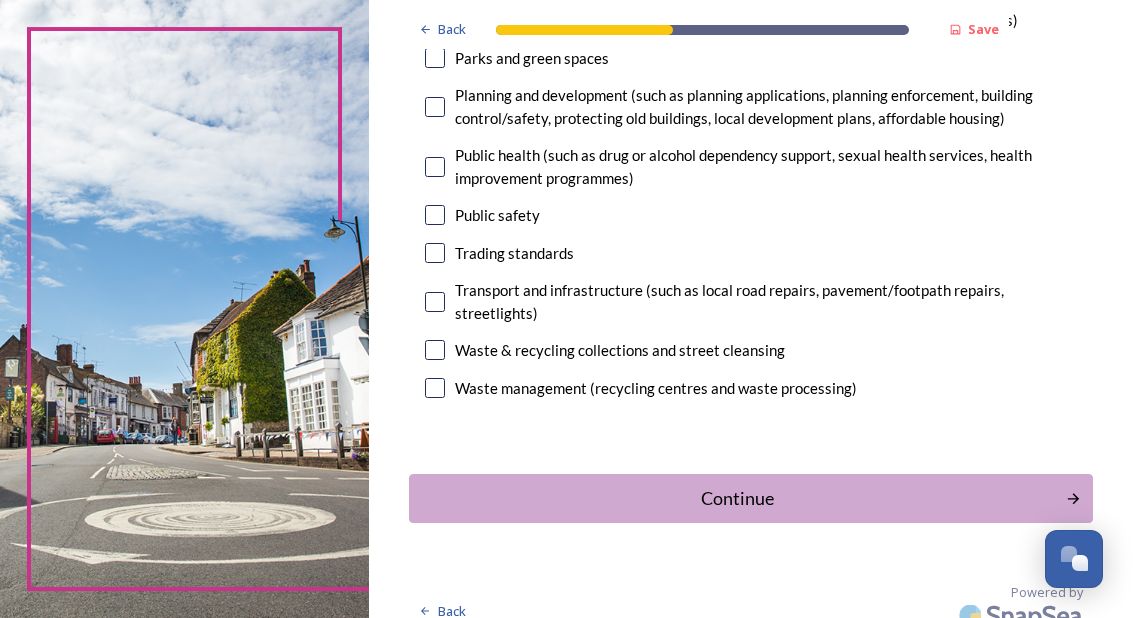 scroll, scrollTop: 705, scrollLeft: 0, axis: vertical 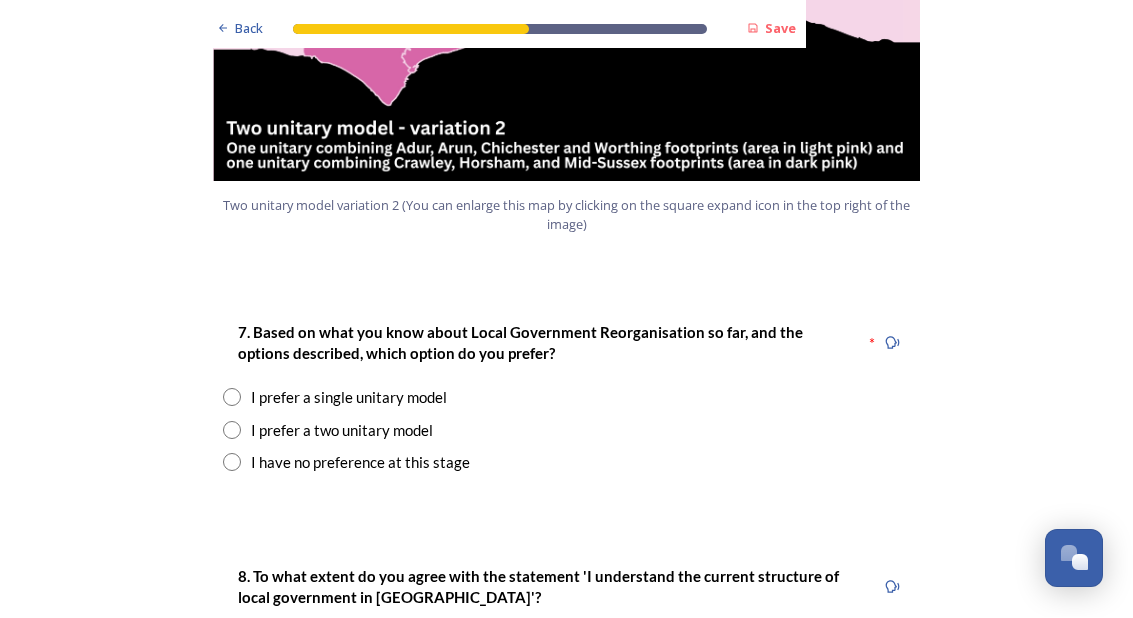 click at bounding box center (232, 463) 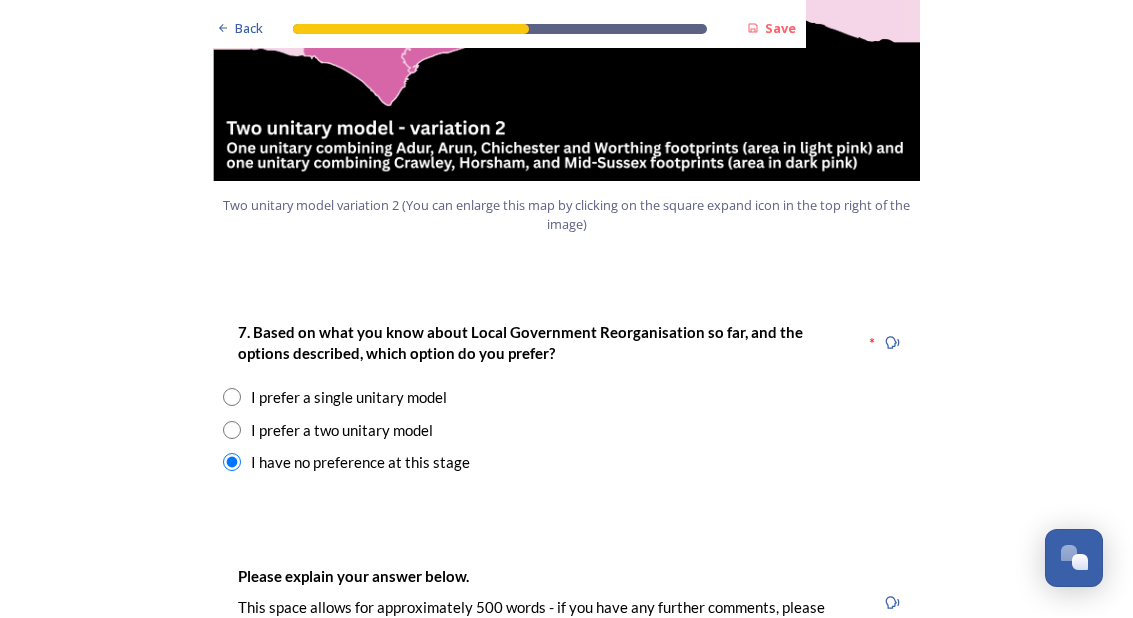 click on "Please explain your answer below.  This space allows for approximately 500 words - if you have any further comments, please email them to us at  [EMAIL_ADDRESS][DOMAIN_NAME]" at bounding box center (567, 604) 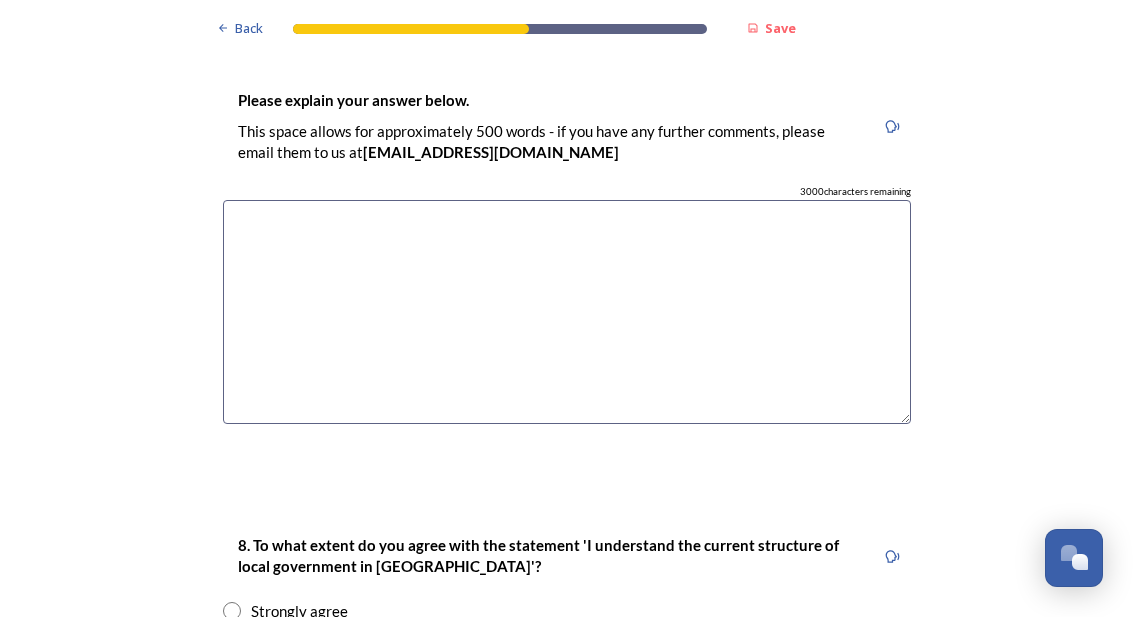 scroll, scrollTop: 2929, scrollLeft: 0, axis: vertical 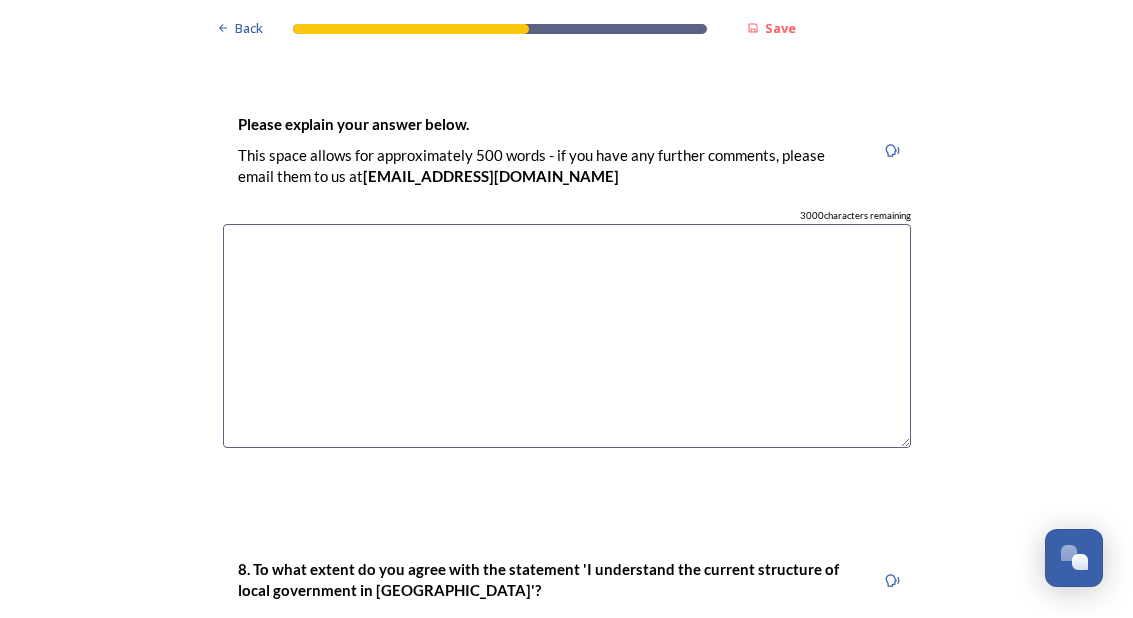 click at bounding box center (567, 337) 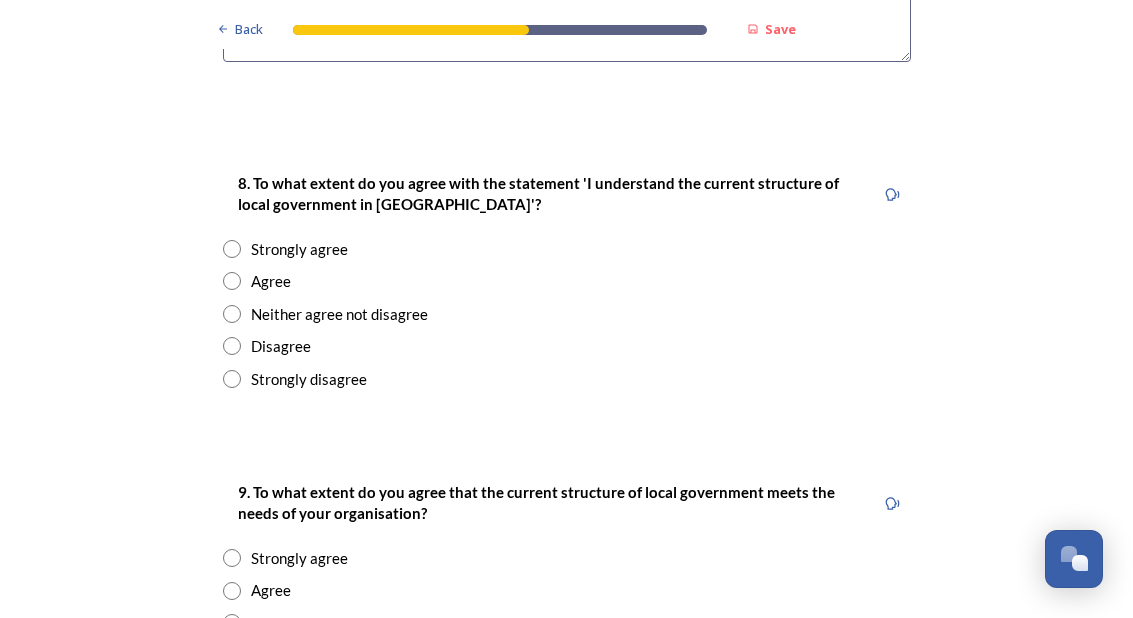 scroll, scrollTop: 3316, scrollLeft: 0, axis: vertical 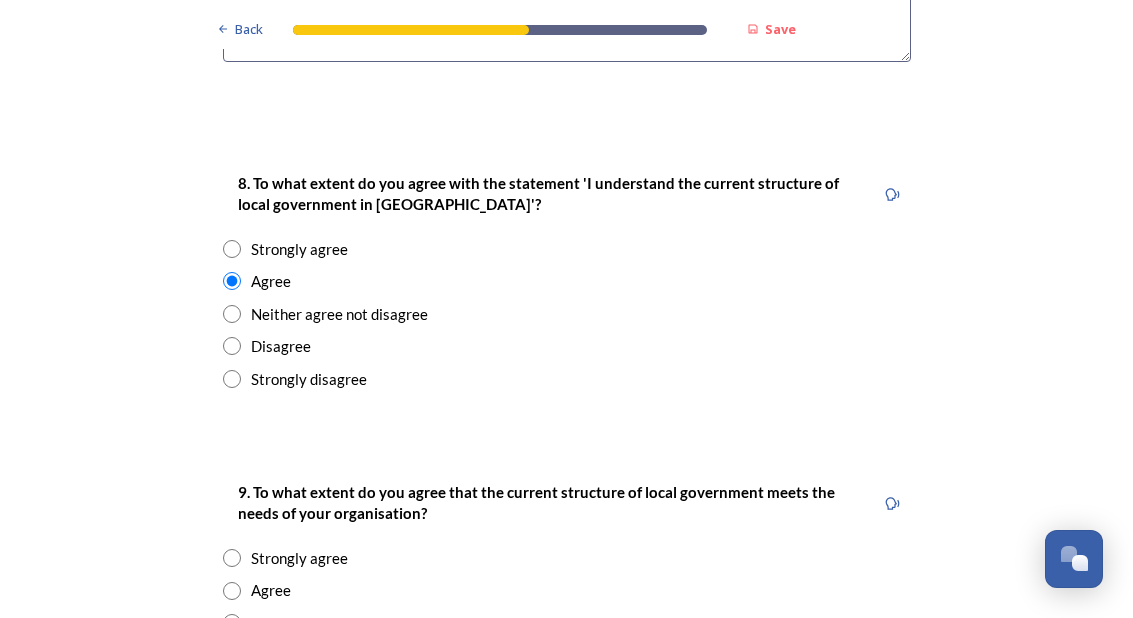 click on "Agree" at bounding box center (567, 590) 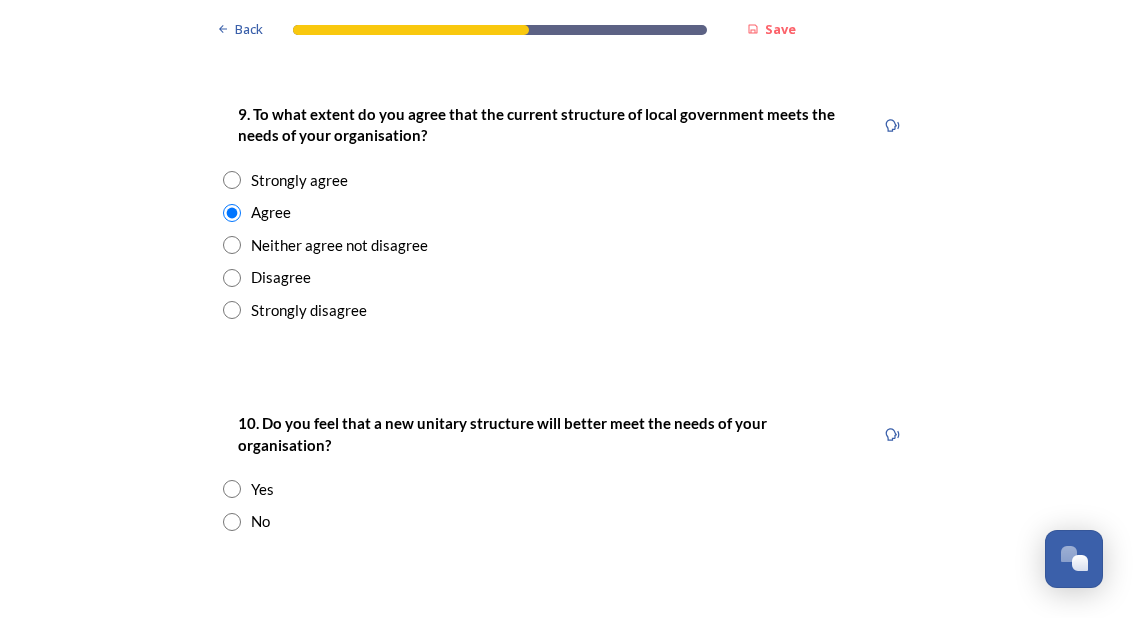 scroll, scrollTop: 3697, scrollLeft: 0, axis: vertical 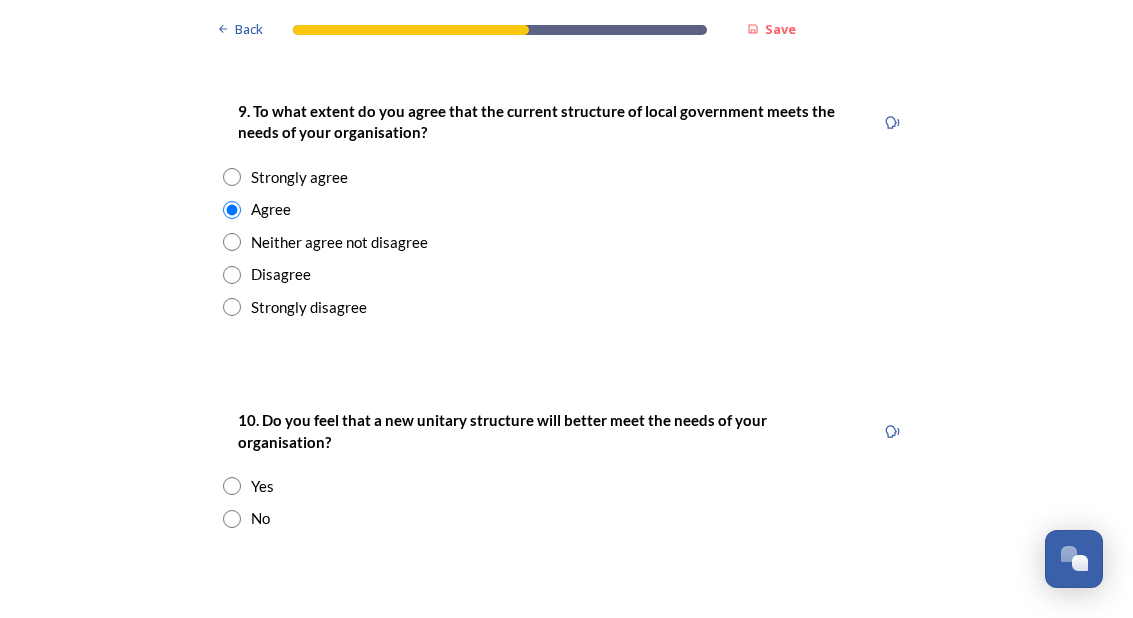 click on "No" at bounding box center [567, 518] 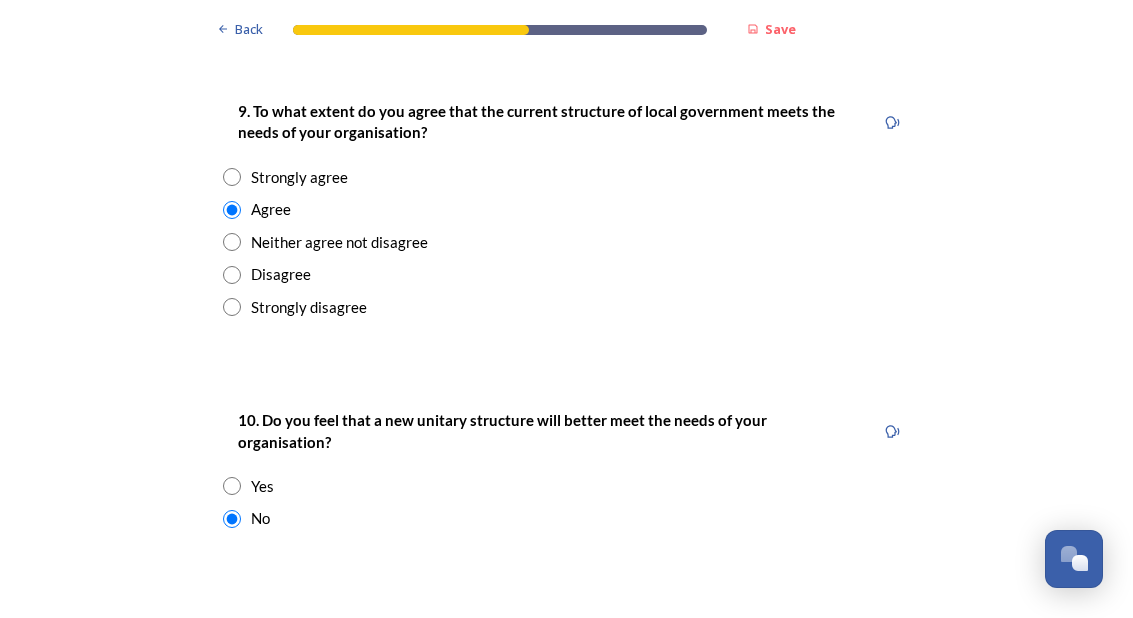 click on "Back Save Prioritising future services As explained on our  Shaping [GEOGRAPHIC_DATA] hub , Local Government Reorganisation for [GEOGRAPHIC_DATA] means that the county, district and borough councils will be replaced with one, or more than one, single-tier council (referred to as a unitary council) to deliver all your services.  Options currently being explored within [GEOGRAPHIC_DATA] are detailed on our  hub , but map visuals can be found below. A single county unitary , bringing the County Council and all seven District and Borough Councils services together to form a new unitary council for [GEOGRAPHIC_DATA]. Single unitary model (You can enlarge this map by clicking on the square expand icon in the top right of the image) Two unitary option, variation 1  -   one unitary combining Arun, [GEOGRAPHIC_DATA] and Worthing footprints and one unitary combining Adur, [GEOGRAPHIC_DATA], [GEOGRAPHIC_DATA], and Mid-Sussex footprints. Two unitary model variation 1 (You can enlarge this map by clicking on the square expand icon in the top right of the image) * 2971 Yes" at bounding box center [566, -386] 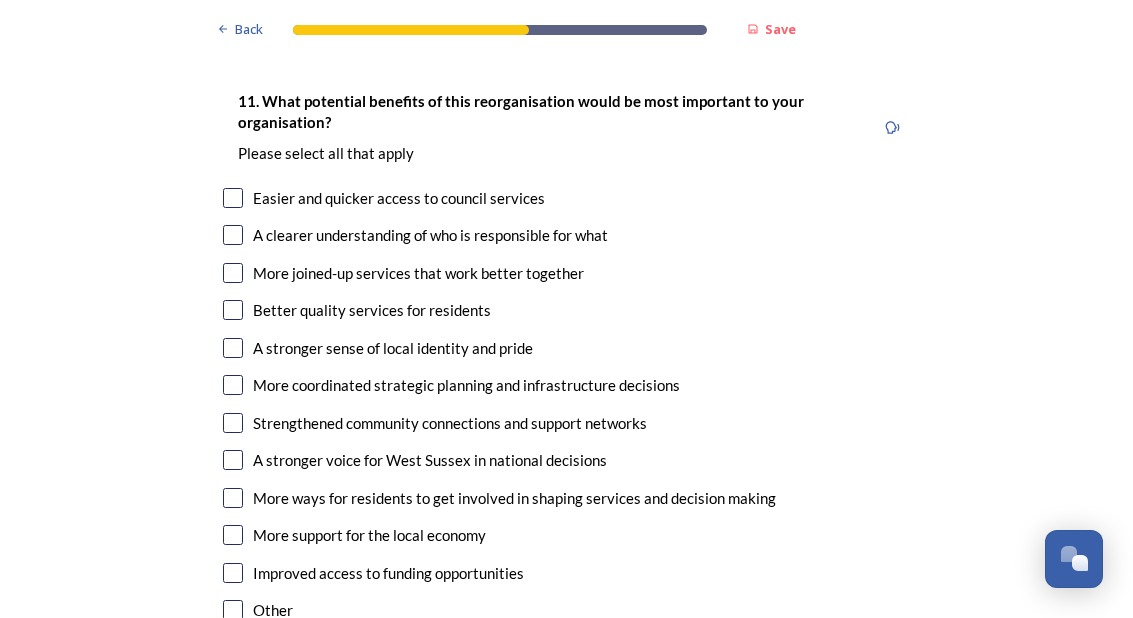 scroll, scrollTop: 4228, scrollLeft: 0, axis: vertical 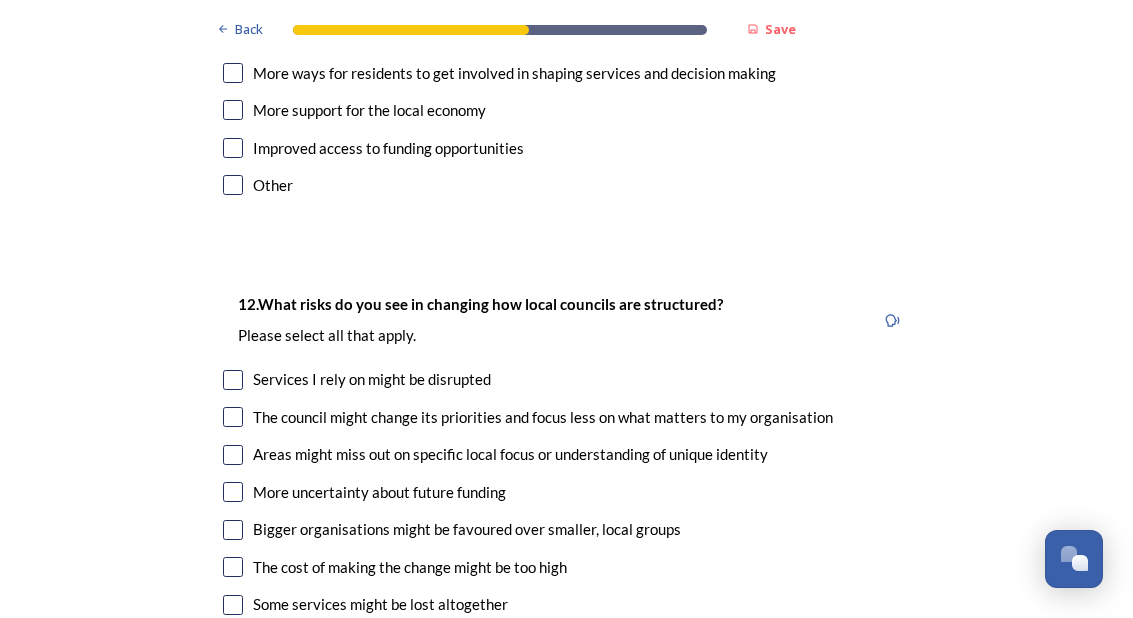 click at bounding box center [233, 605] 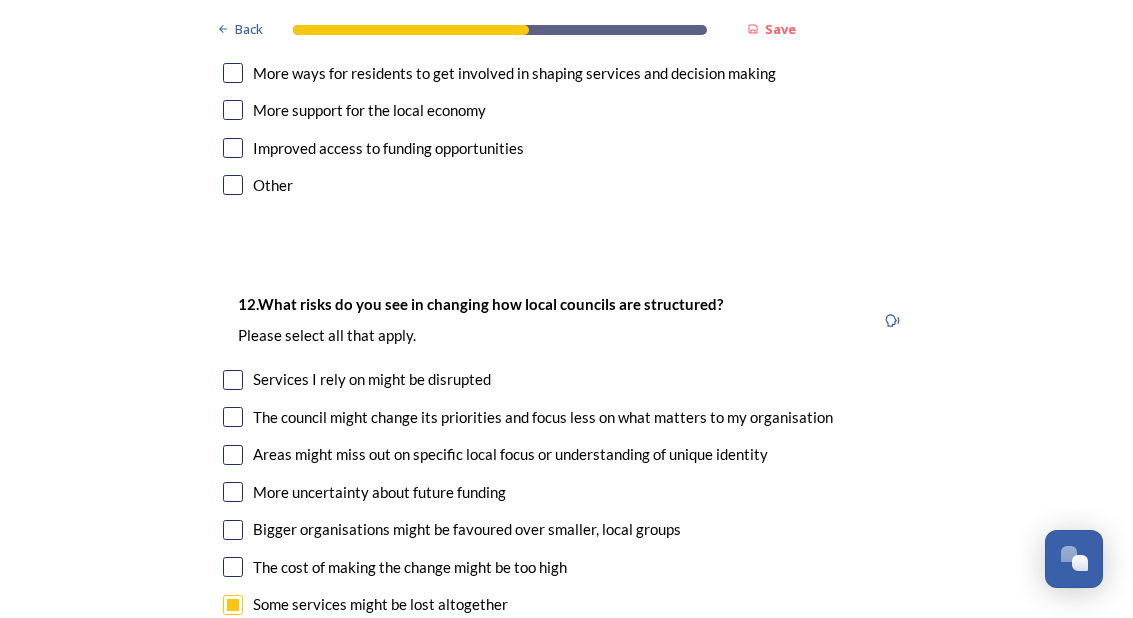 click at bounding box center (233, 567) 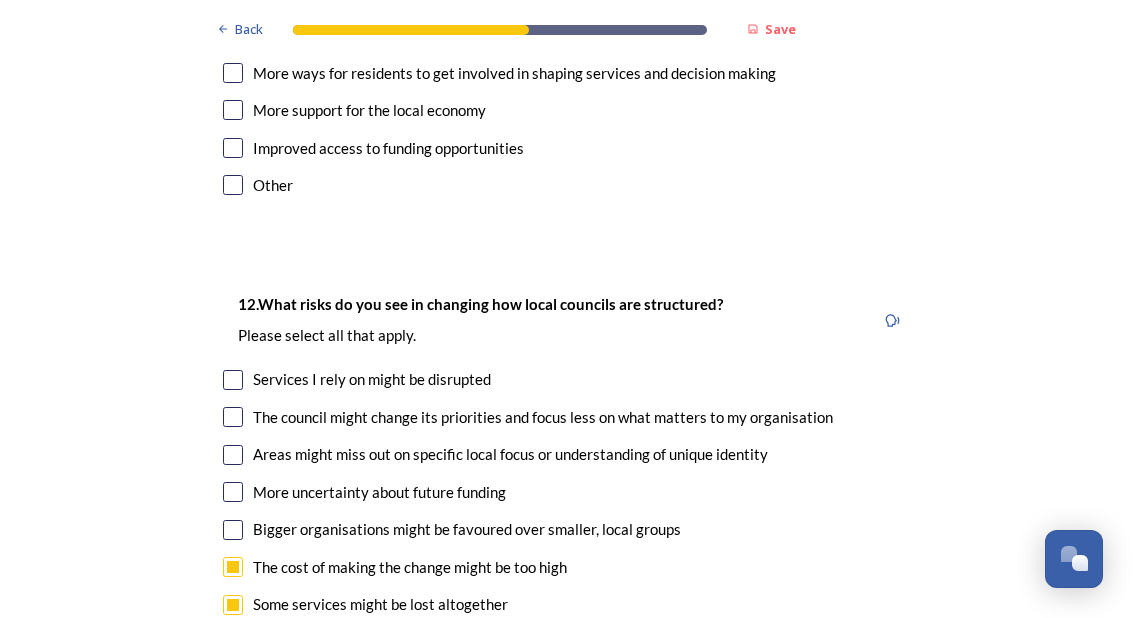 click at bounding box center (233, 492) 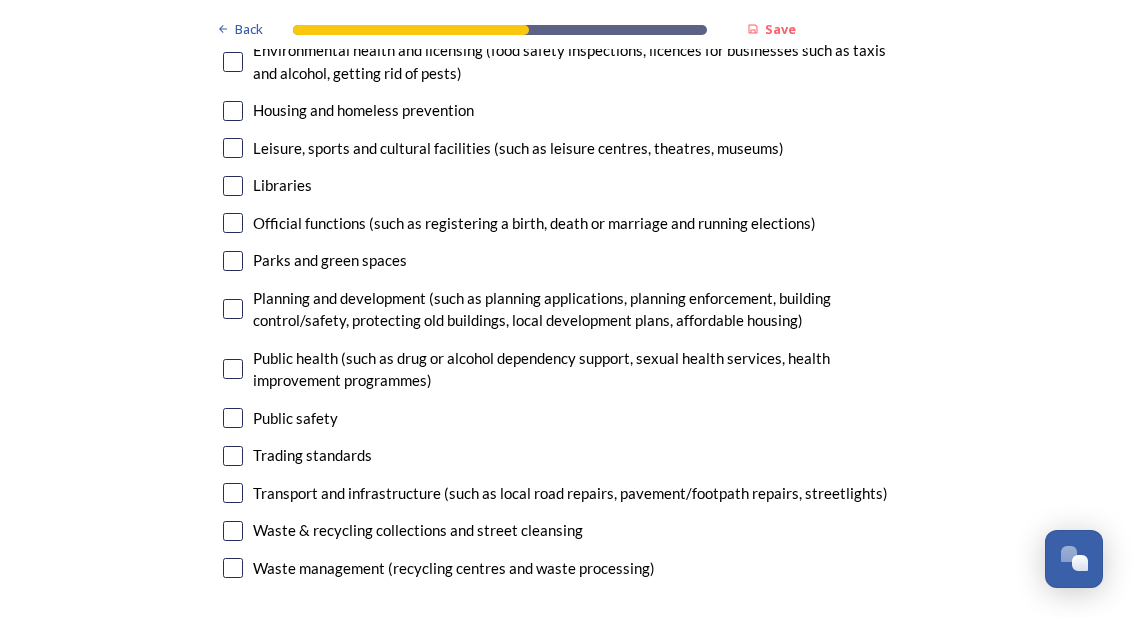 scroll, scrollTop: 5801, scrollLeft: 0, axis: vertical 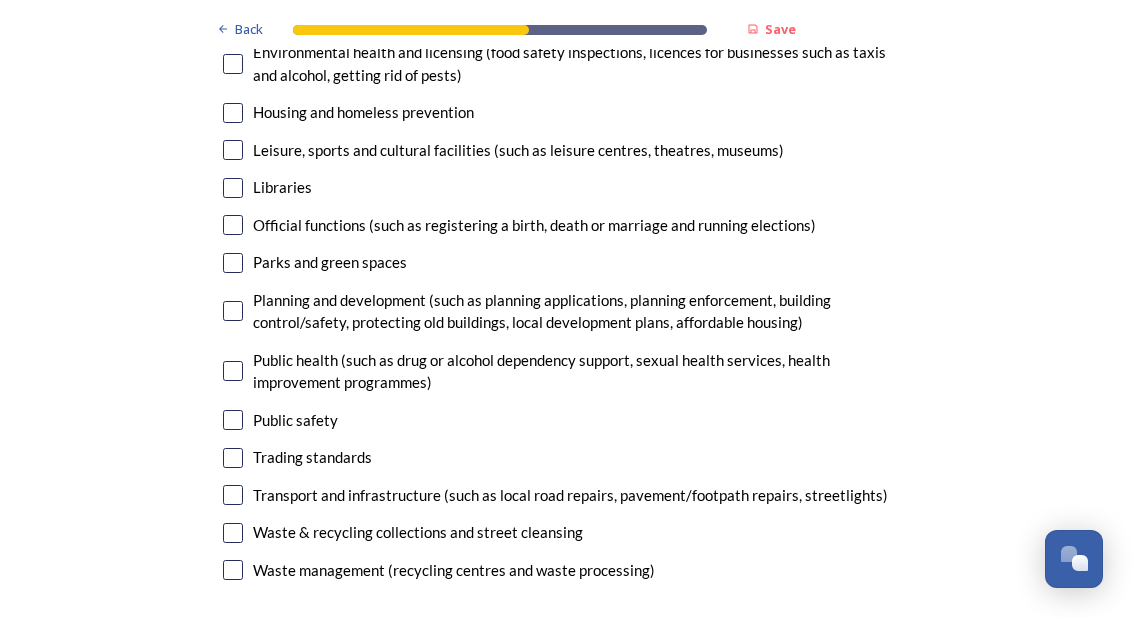 click on "Continue" at bounding box center (553, 680) 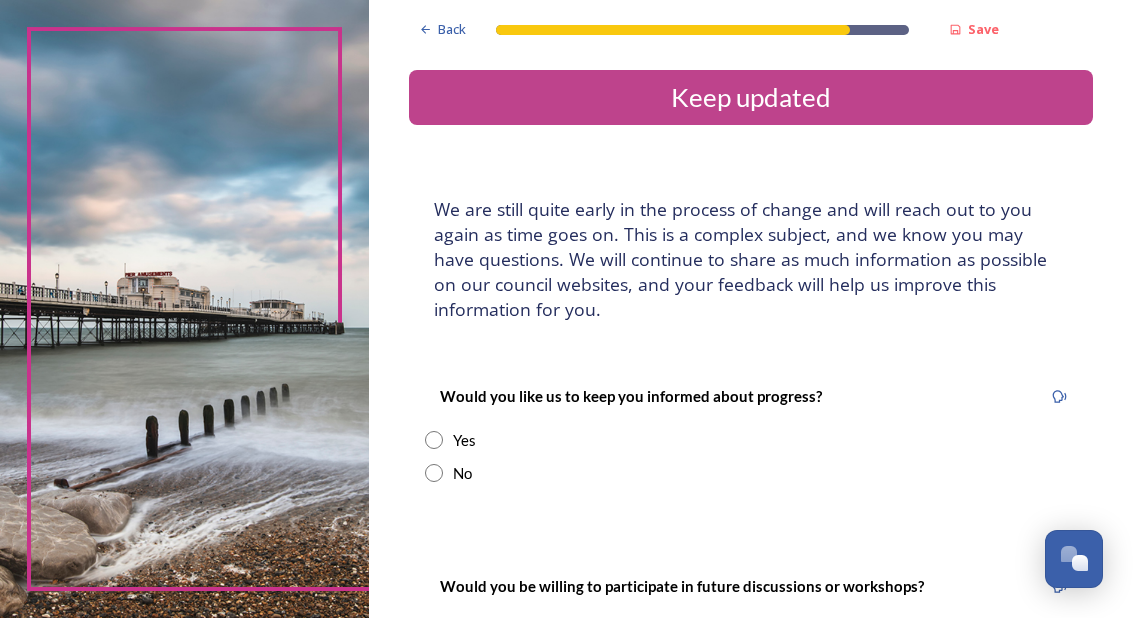 scroll, scrollTop: 61, scrollLeft: 0, axis: vertical 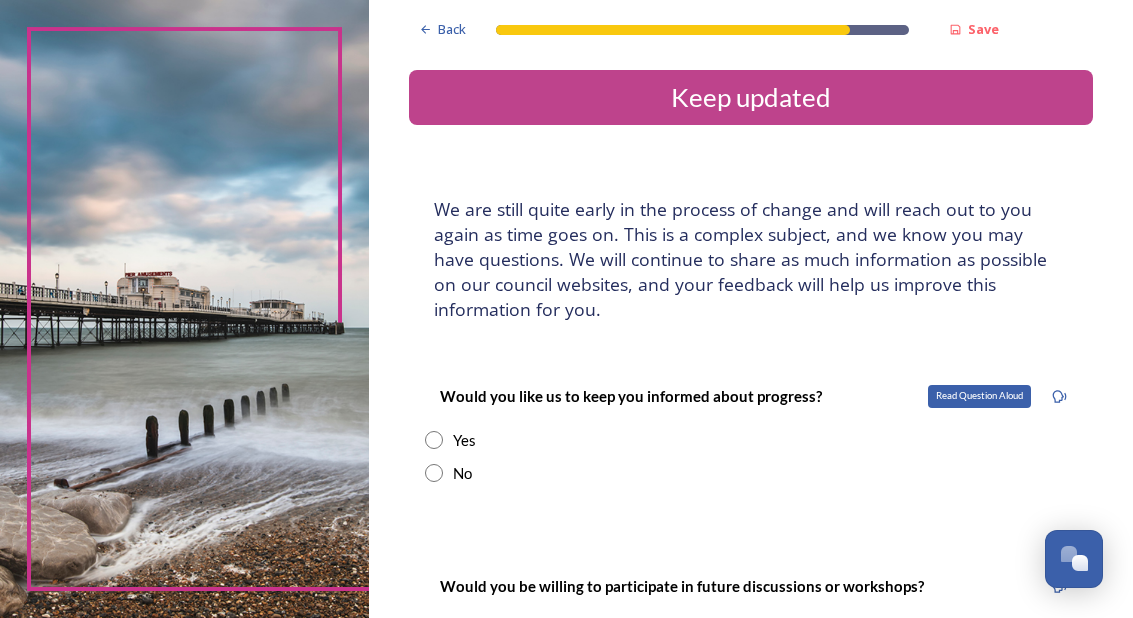click at bounding box center (434, 440) 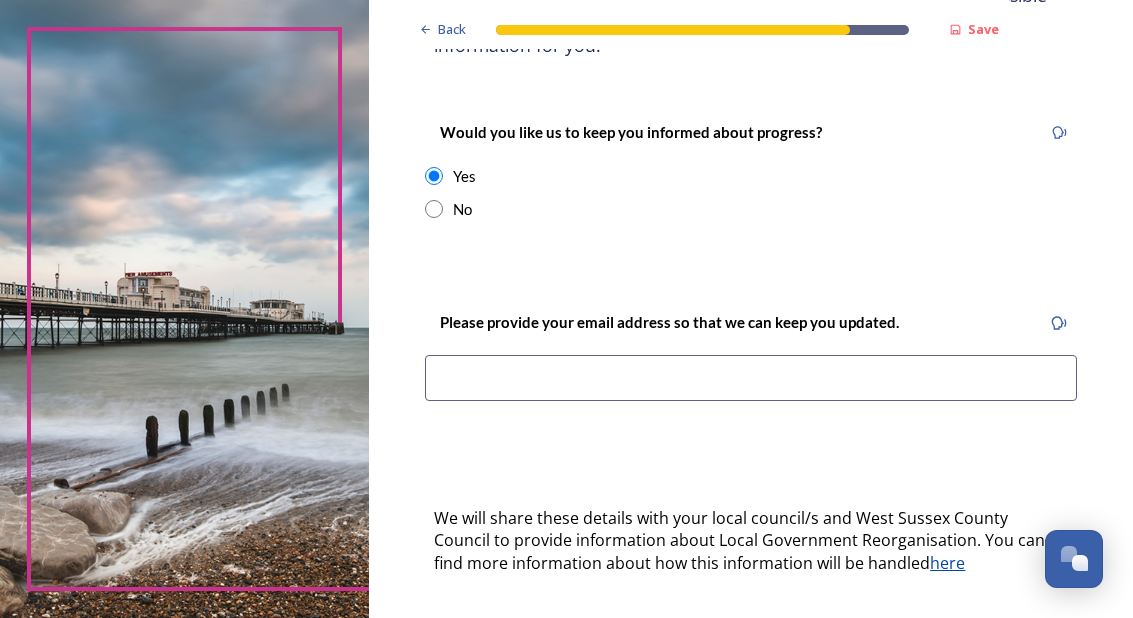 scroll, scrollTop: 262, scrollLeft: 0, axis: vertical 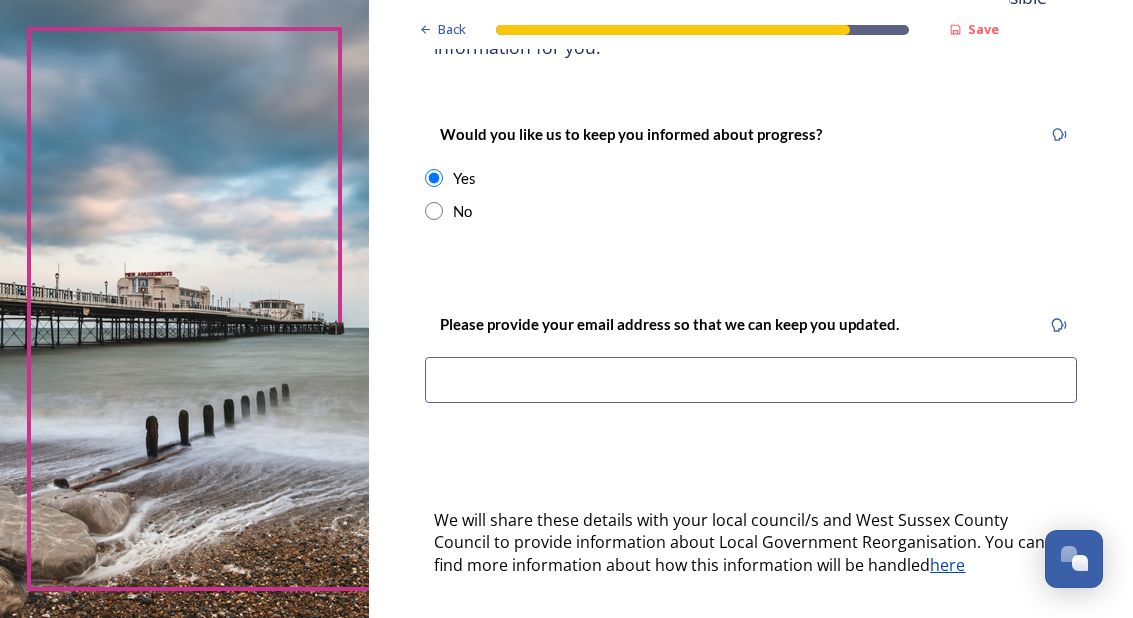 click at bounding box center (751, 380) 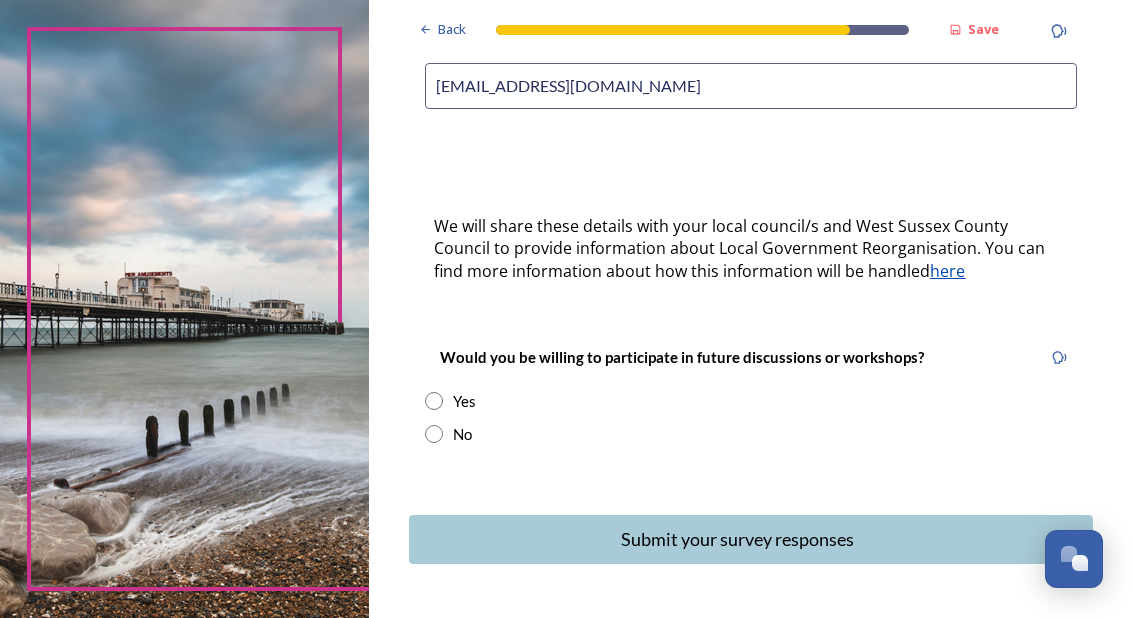 scroll, scrollTop: 555, scrollLeft: 0, axis: vertical 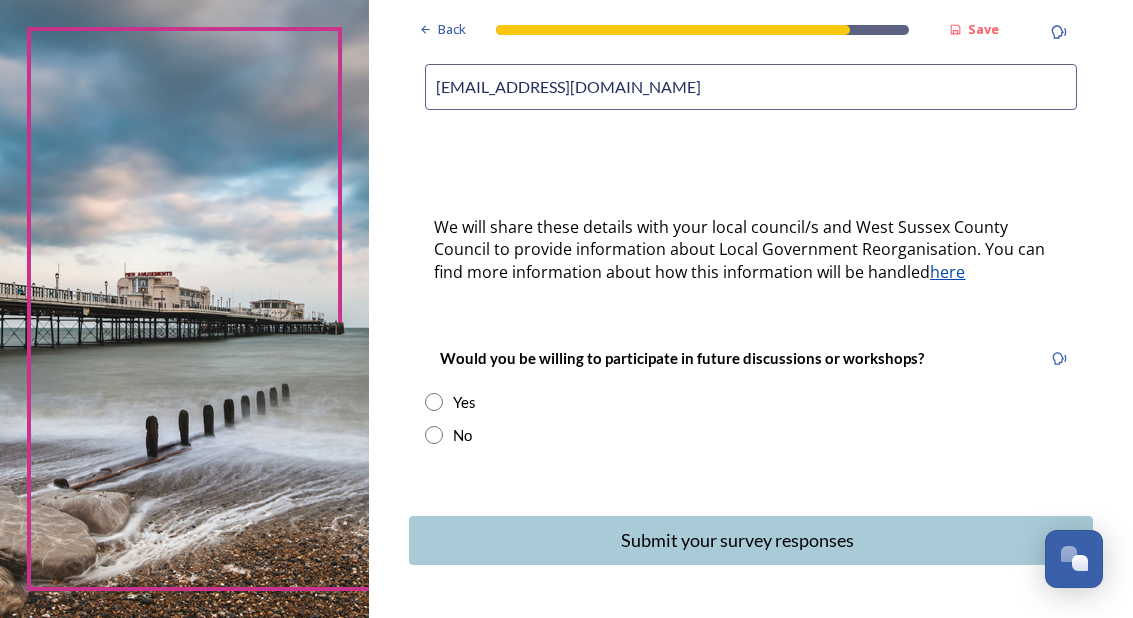 type on "[EMAIL_ADDRESS][DOMAIN_NAME]" 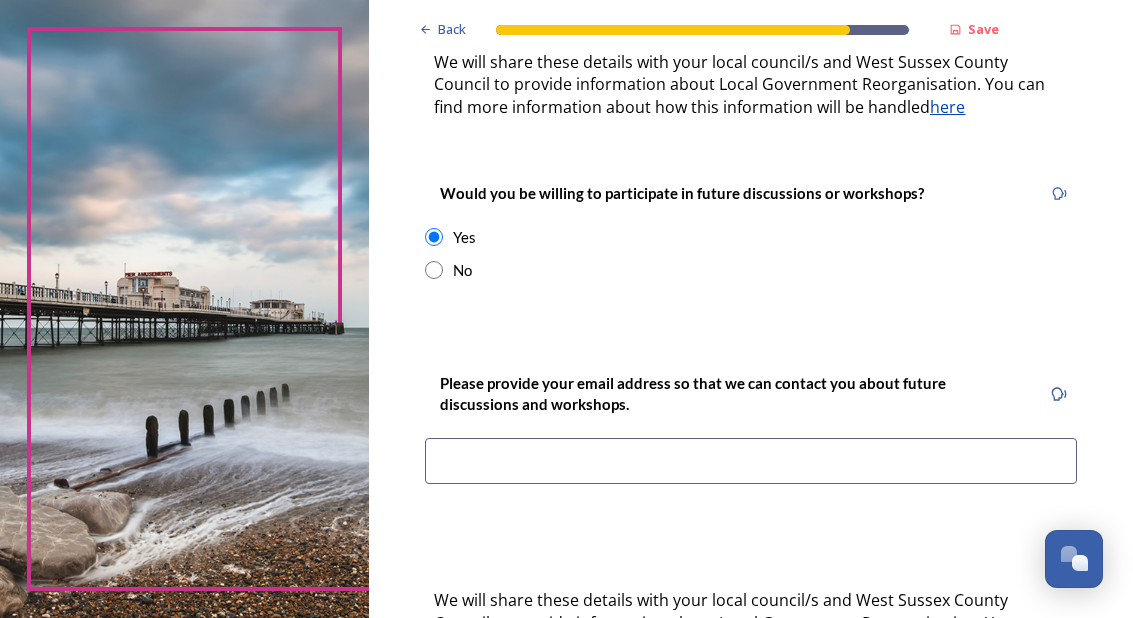 scroll, scrollTop: 720, scrollLeft: 0, axis: vertical 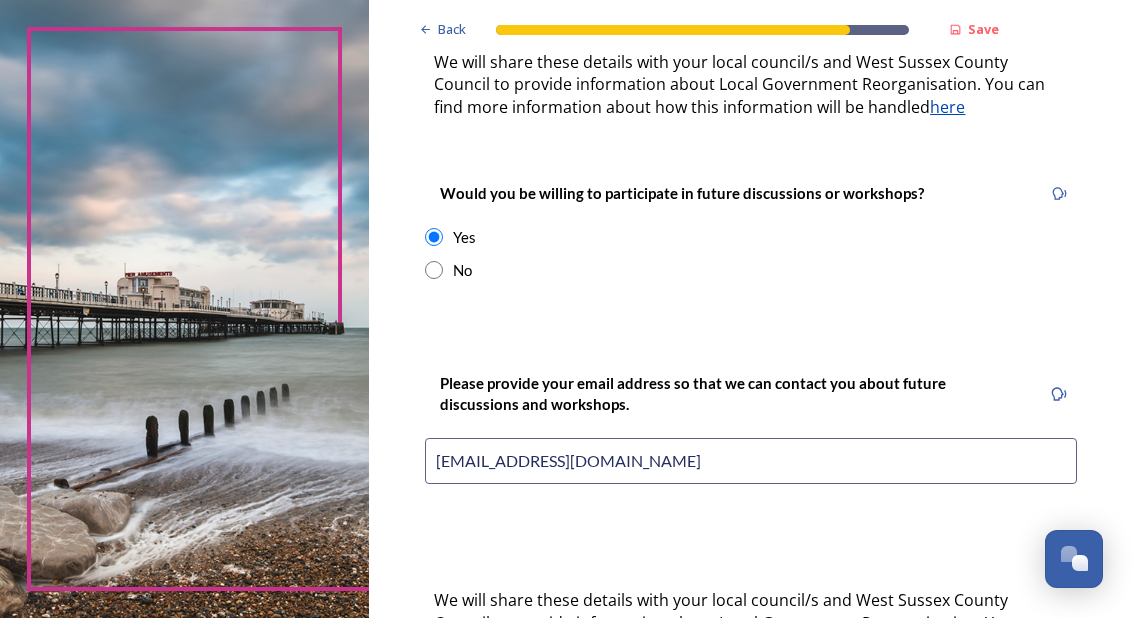 type on "[EMAIL_ADDRESS][DOMAIN_NAME]" 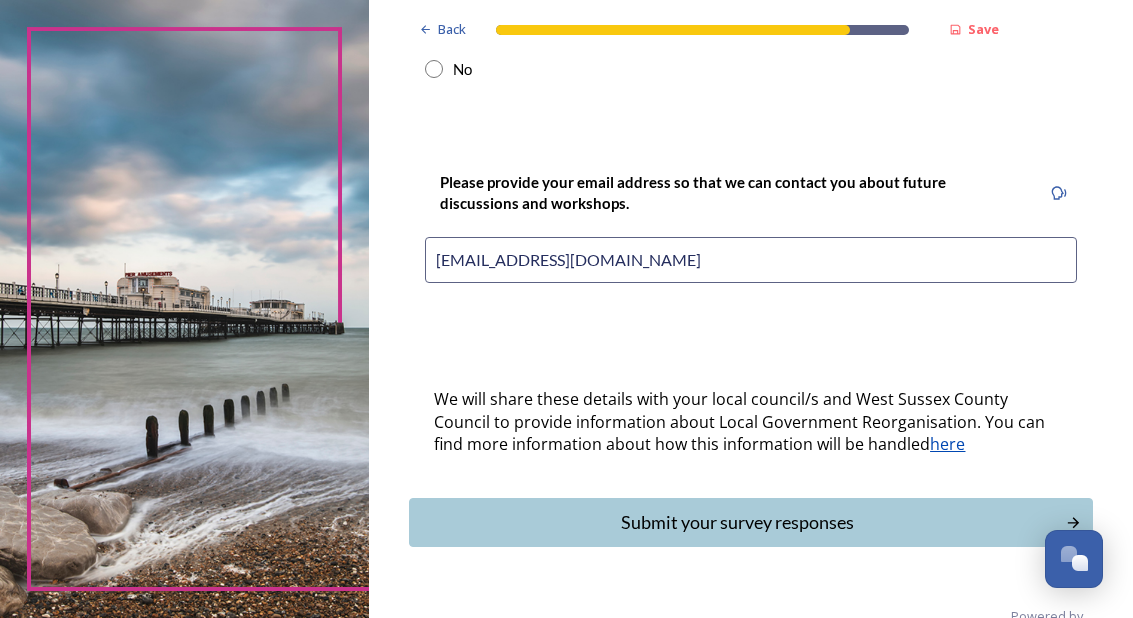 scroll, scrollTop: 921, scrollLeft: 0, axis: vertical 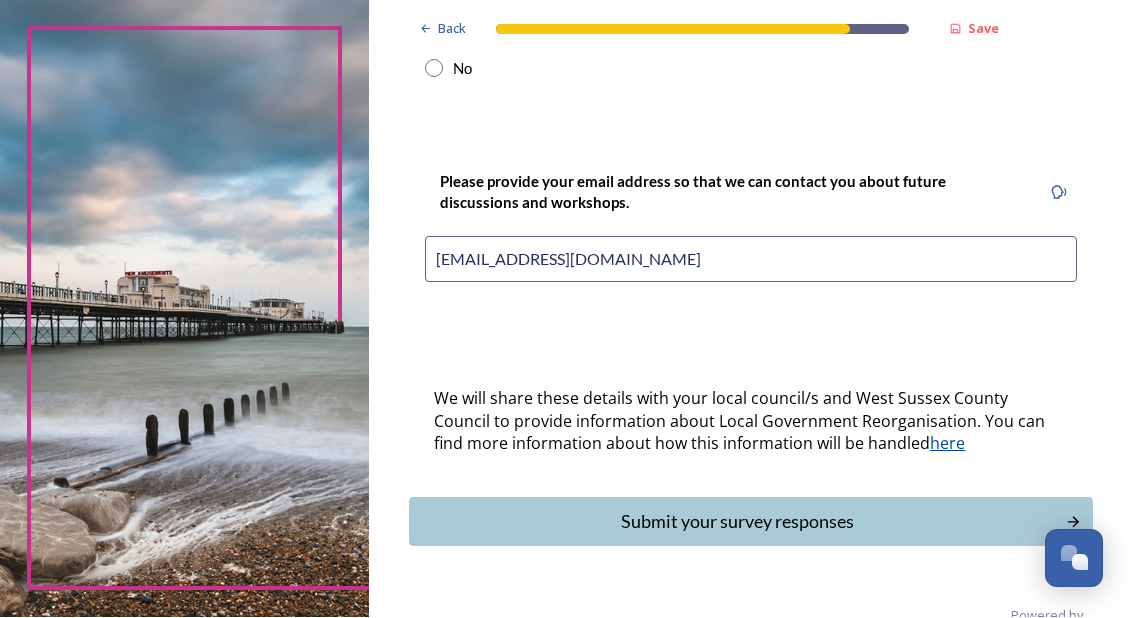 click on "Back" at bounding box center [452, 634] 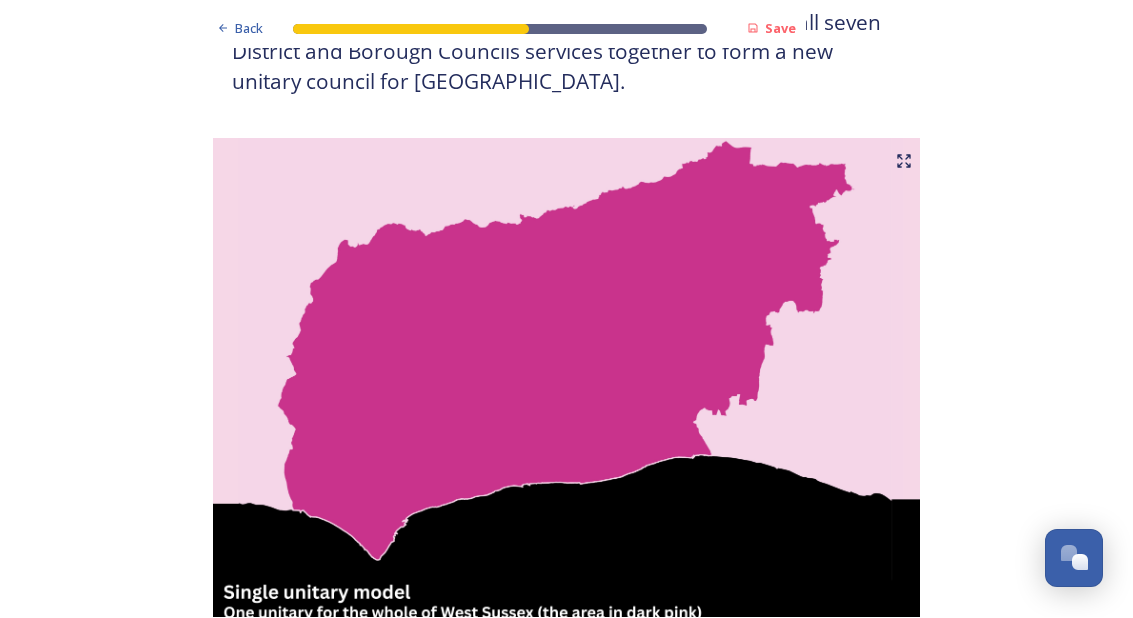 click on "Back" at bounding box center [249, 29] 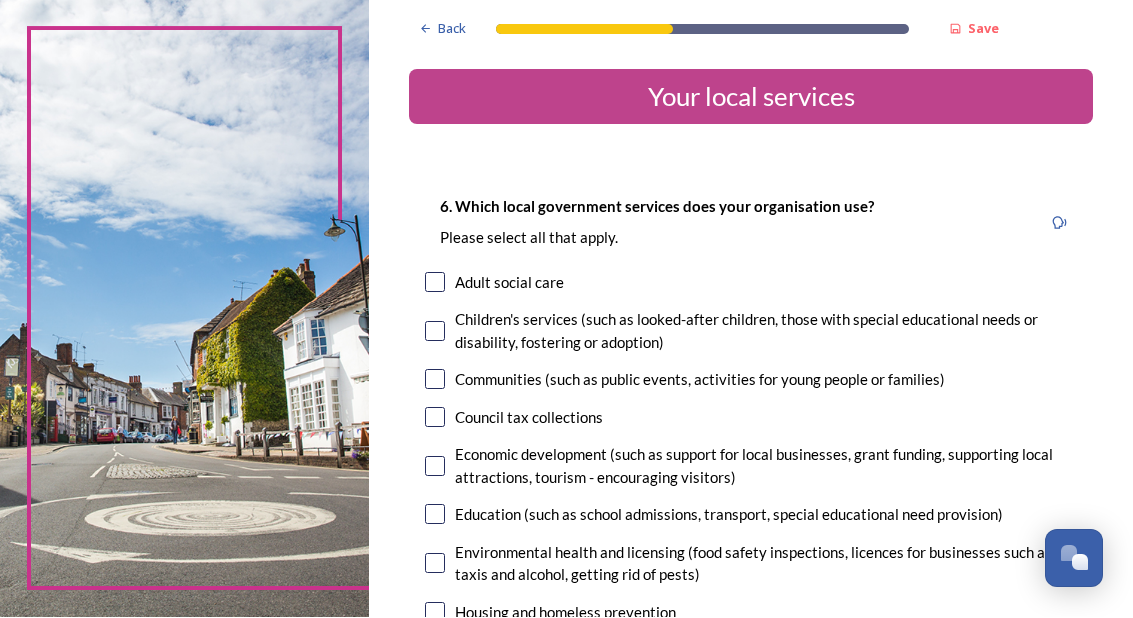 scroll, scrollTop: 0, scrollLeft: 0, axis: both 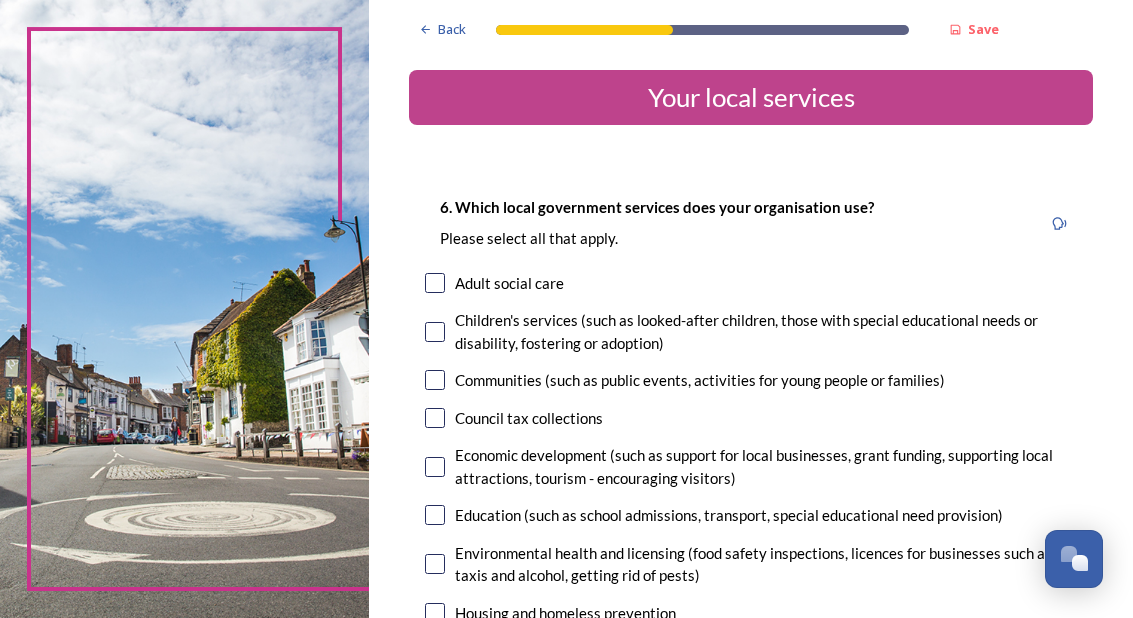 click on "Back" at bounding box center (452, 29) 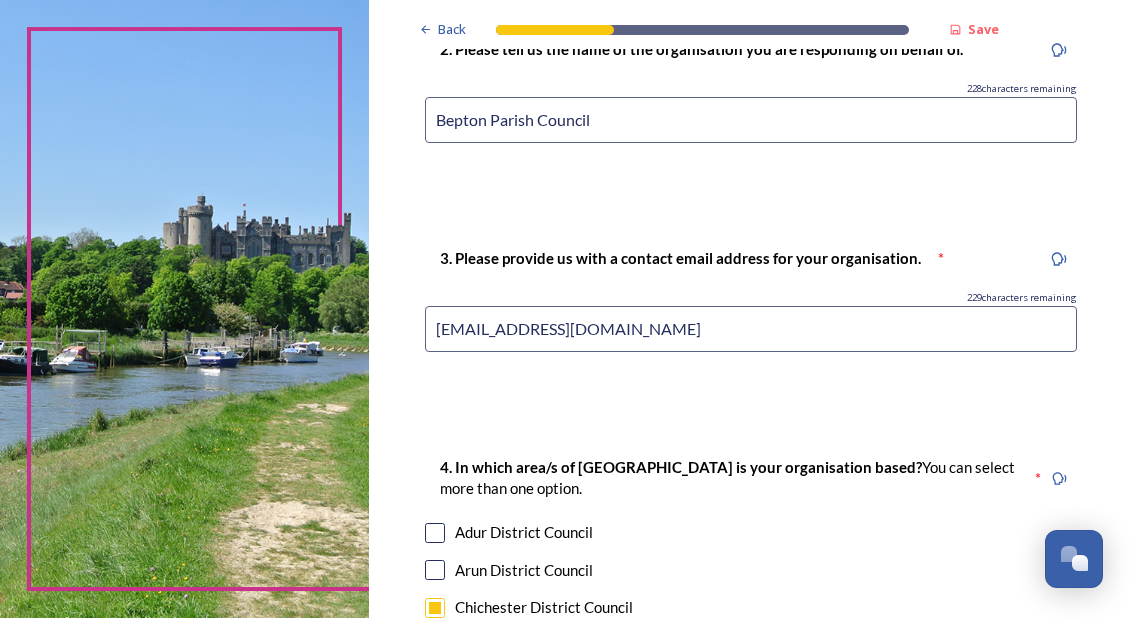 scroll, scrollTop: 951, scrollLeft: 0, axis: vertical 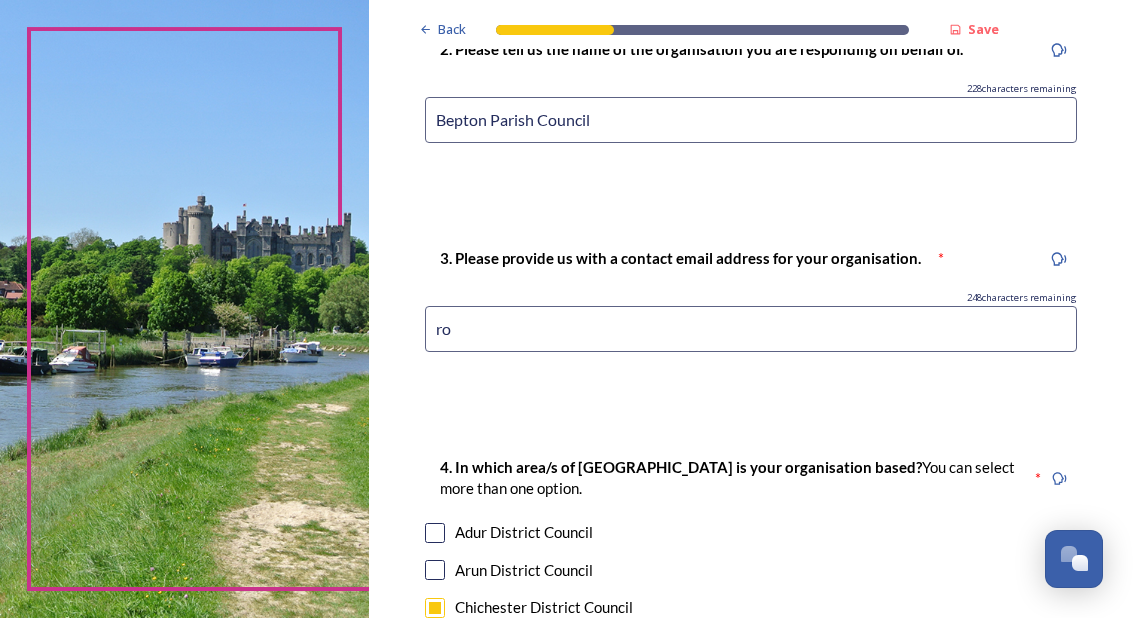 type on "r" 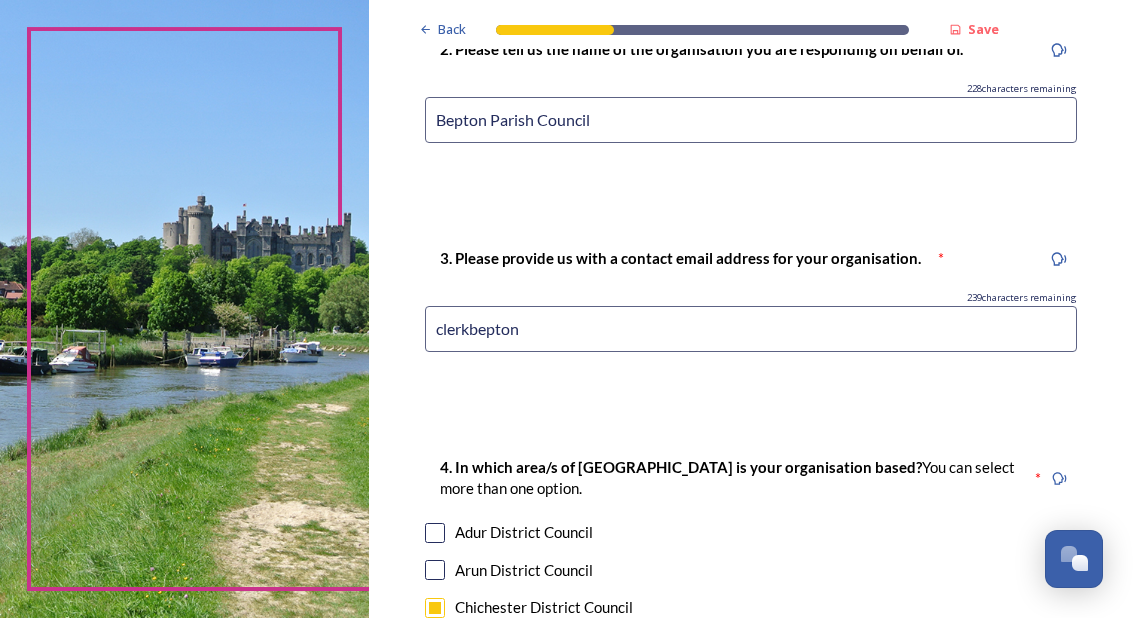 click at bounding box center [184, 309] 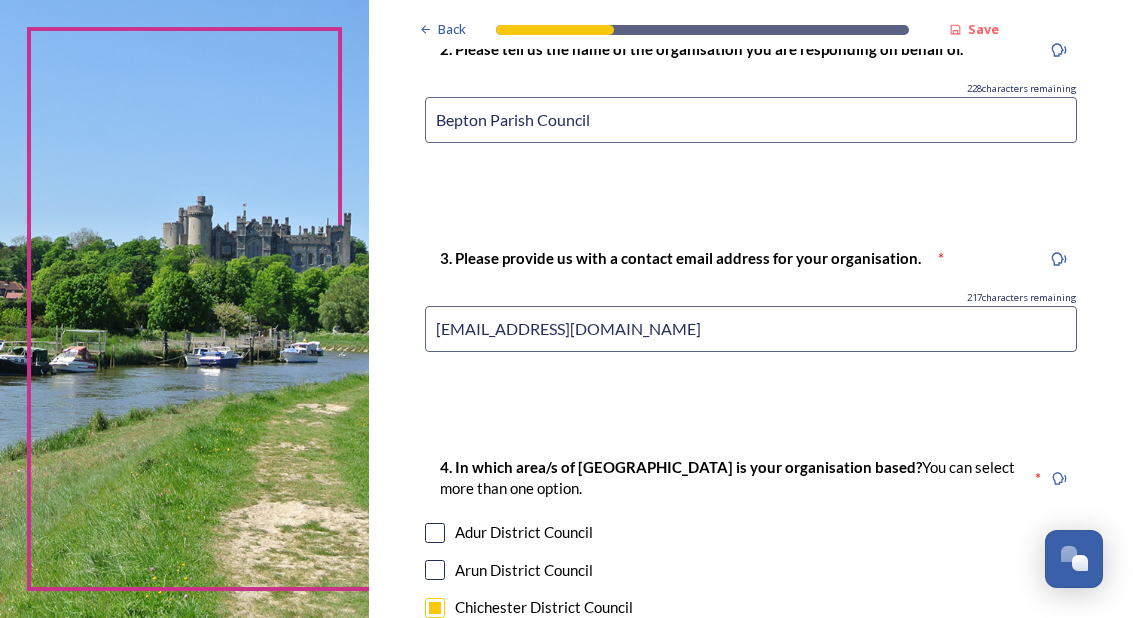 type on "[EMAIL_ADDRESS][DOMAIN_NAME]" 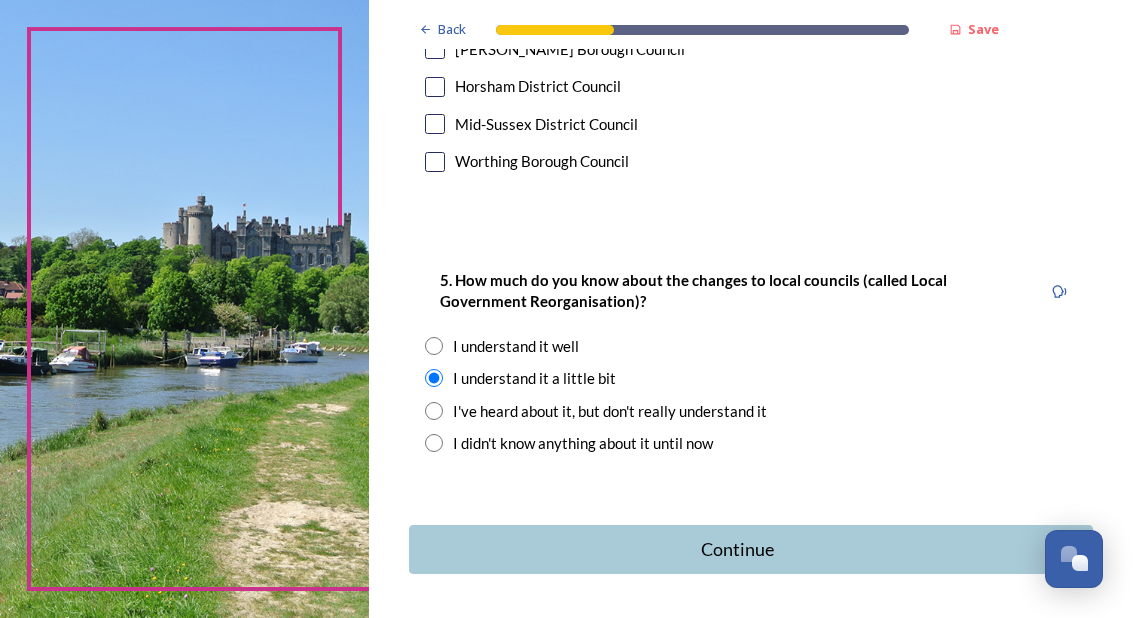scroll, scrollTop: 1547, scrollLeft: 0, axis: vertical 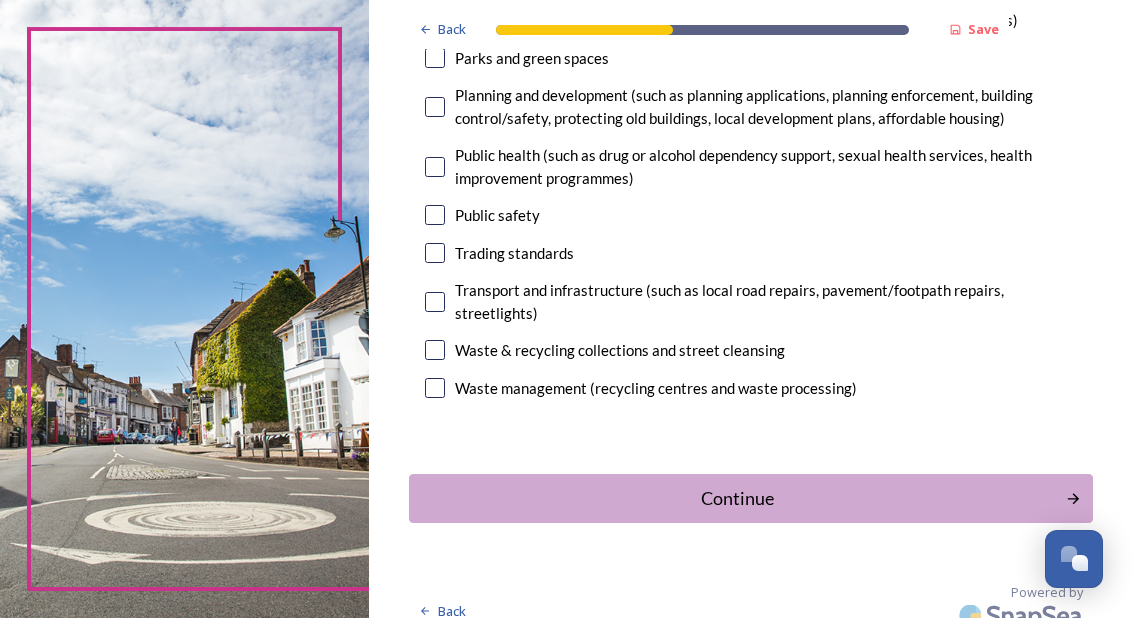 click on "6. Which local government services does your organisation use?  Please select all that apply. Adult social care   Children's services (such as looked-after children, those with special educational needs or disability, fostering or adoption) Communities (such as public events, activities for young people or families) Council tax collections Economic development (such as support for local businesses, grant funding, supporting local attractions, tourism - encouraging visitors)  Education (such as school admissions, transport, special educational need provision)  Environmental health and licensing (food safety inspections, licences for businesses such as taxis and alcohol, getting rid of pests) Housing and homeless prevention Leisure, sports and cultural facilities (such as leisure centres, theatres, museums) Libraries Official functions (such as registering a birth, death or marriage and running elections) Parks and green spaces Public safety Trading standards Waste & recycling collections and street cleansing" at bounding box center [751, -53] 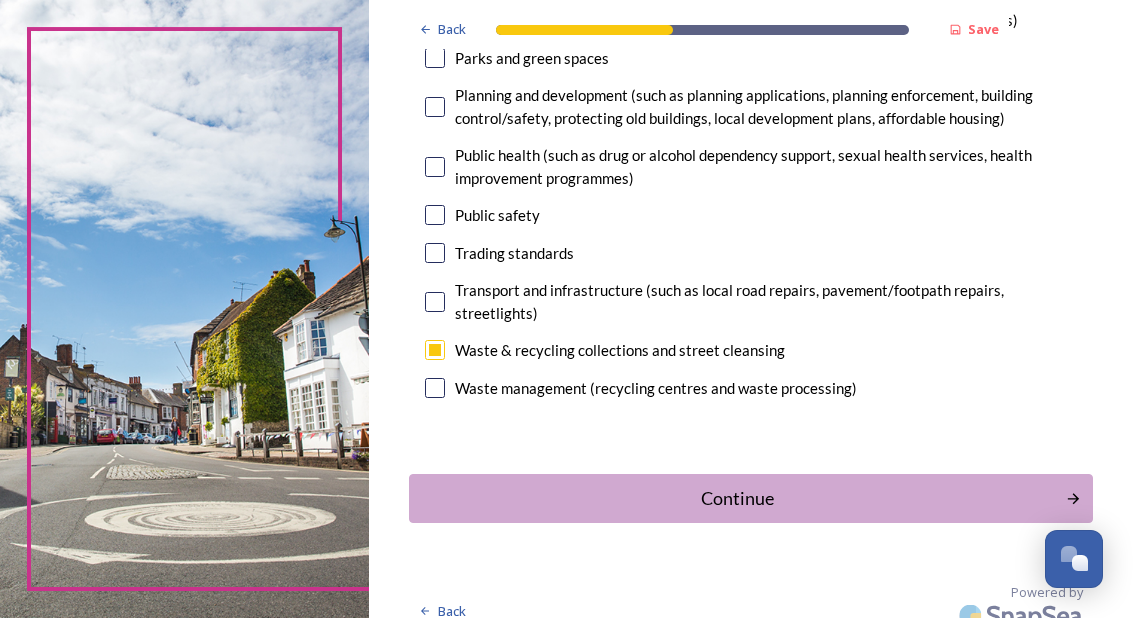 click on "Continue" at bounding box center [737, 498] 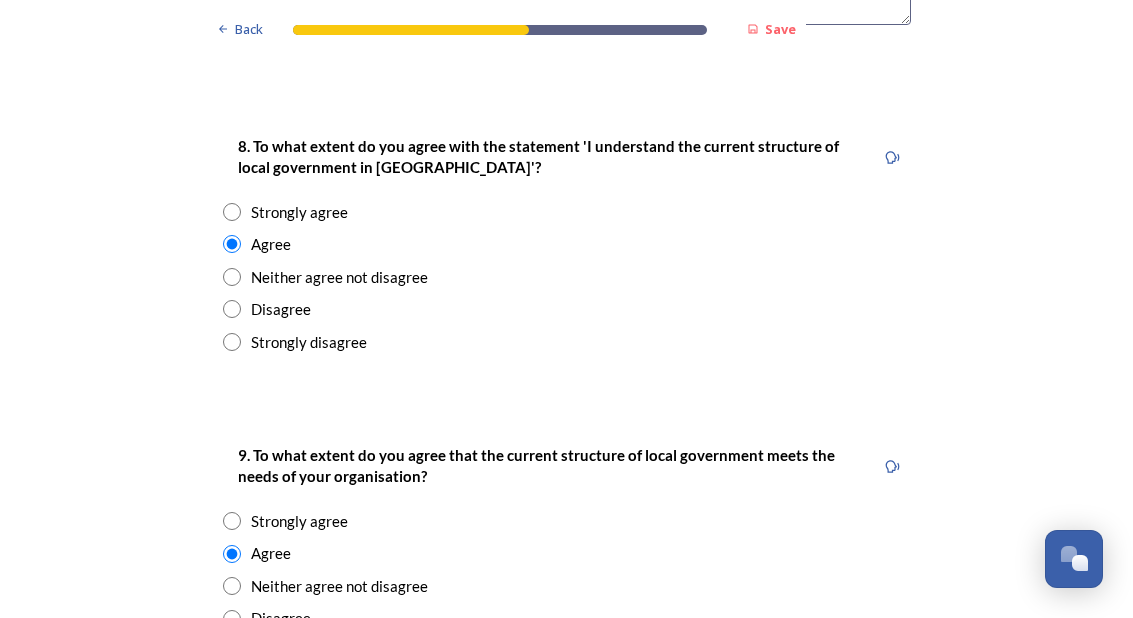 scroll, scrollTop: 3352, scrollLeft: 0, axis: vertical 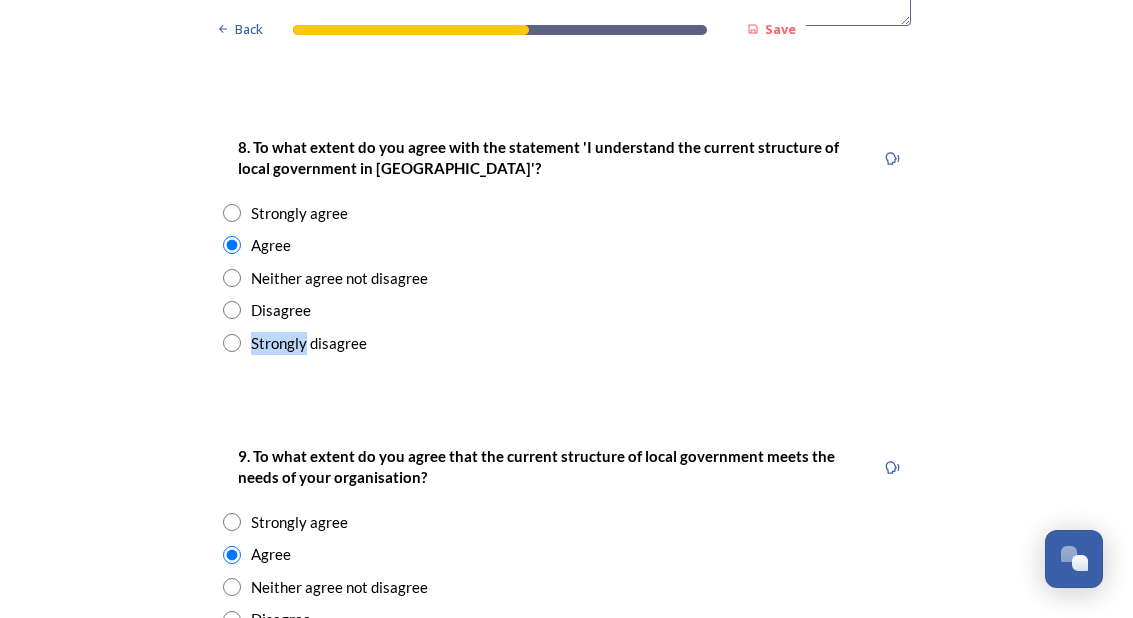 click on "Disagree" at bounding box center [567, 310] 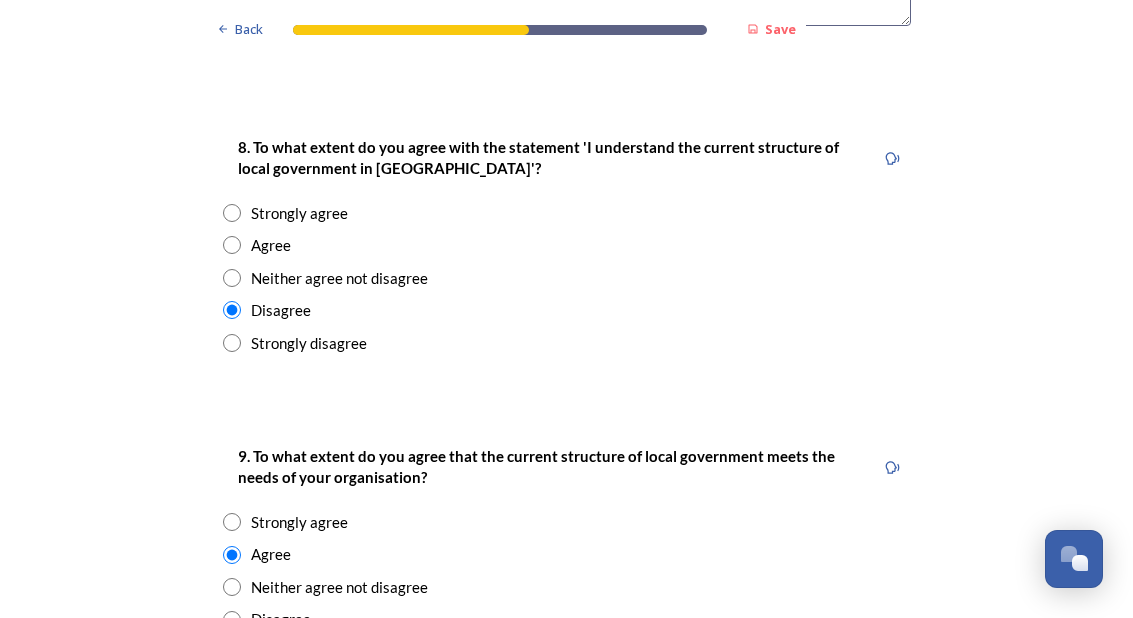 click on "Agree" at bounding box center (567, 245) 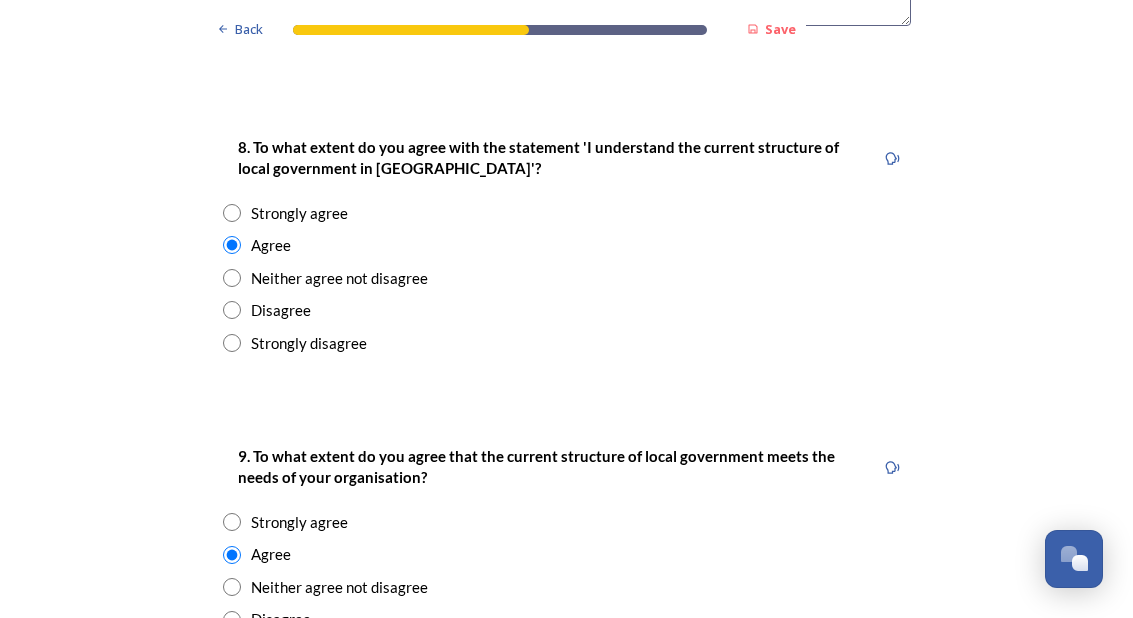 click on "Neither agree not disagree" at bounding box center (339, 587) 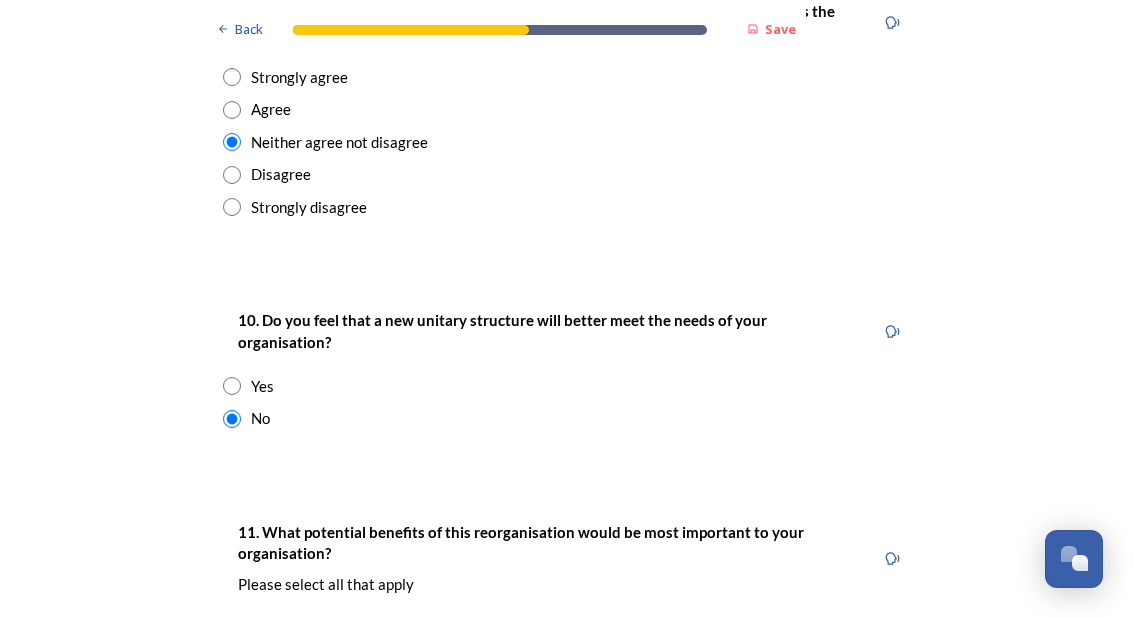 scroll, scrollTop: 3798, scrollLeft: 0, axis: vertical 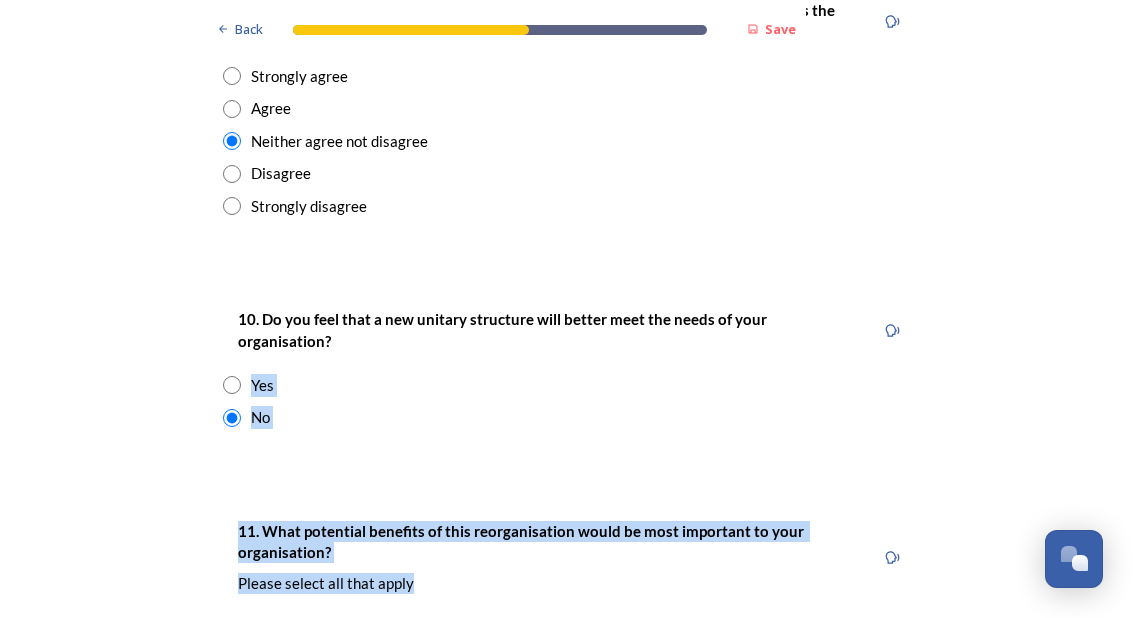 click on "Back Save Prioritising future services As explained on our  Shaping [GEOGRAPHIC_DATA] hub , Local Government Reorganisation for [GEOGRAPHIC_DATA] means that the county, district and borough councils will be replaced with one, or more than one, single-tier council (referred to as a unitary council) to deliver all your services.  Options currently being explored within [GEOGRAPHIC_DATA] are detailed on our  hub , but map visuals can be found below. A single county unitary , bringing the County Council and all seven District and Borough Councils services together to form a new unitary council for [GEOGRAPHIC_DATA]. Single unitary model (You can enlarge this map by clicking on the square expand icon in the top right of the image) Two unitary option, variation 1  -   one unitary combining Arun, [GEOGRAPHIC_DATA] and Worthing footprints and one unitary combining Adur, [GEOGRAPHIC_DATA], [GEOGRAPHIC_DATA], and Mid-Sussex footprints. Two unitary model variation 1 (You can enlarge this map by clicking on the square expand icon in the top right of the image) * 2971 Yes" at bounding box center (566, -487) 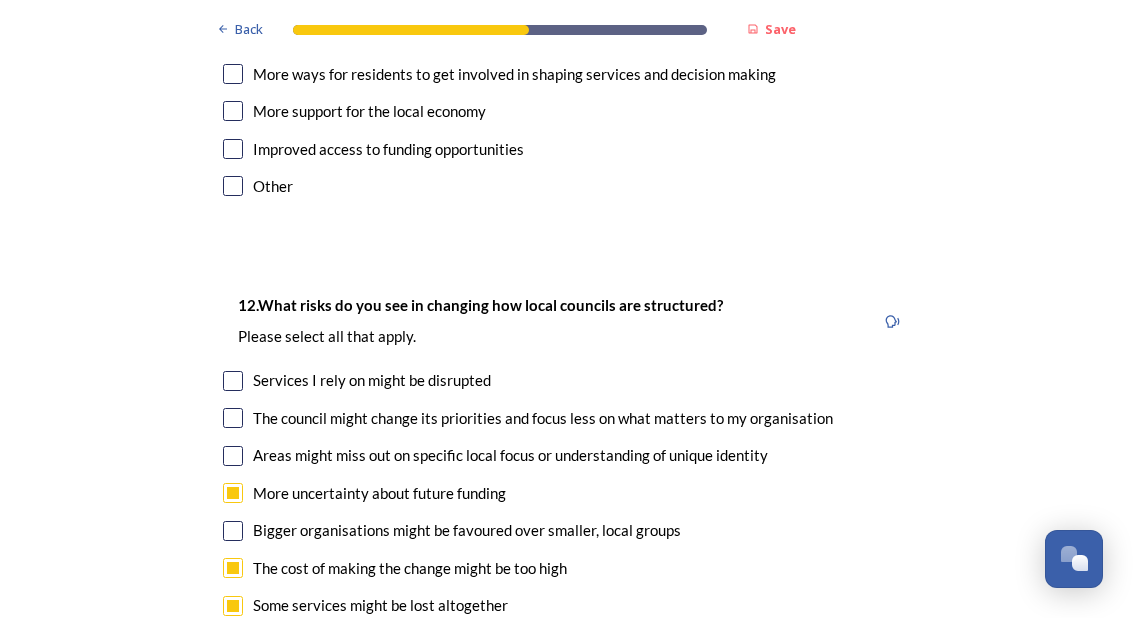scroll, scrollTop: 4652, scrollLeft: 0, axis: vertical 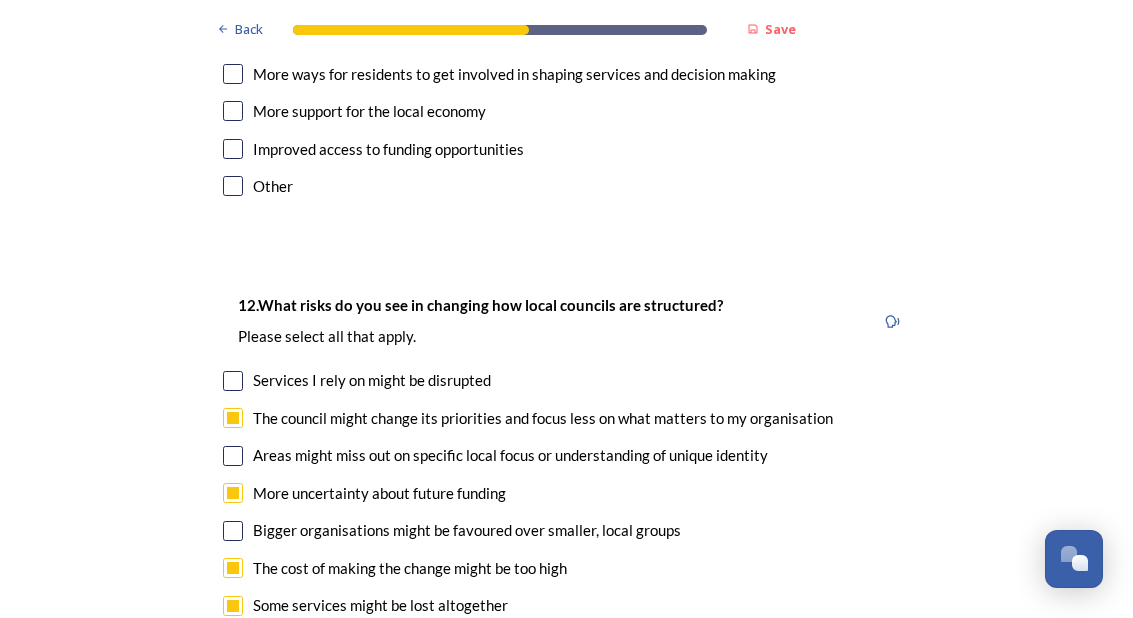 click at bounding box center [233, 531] 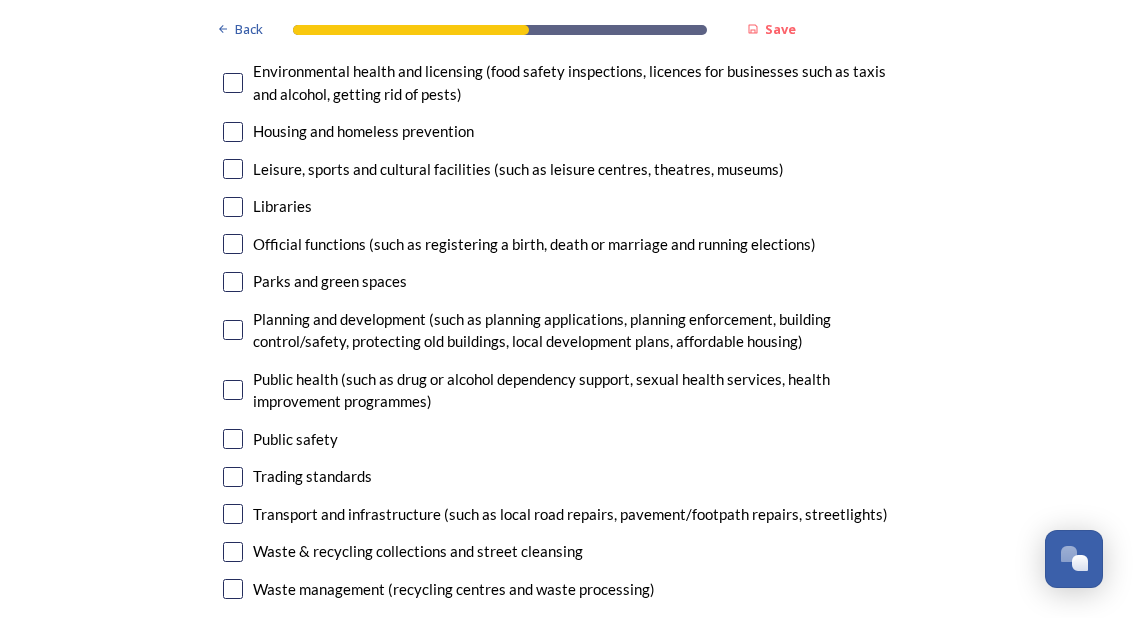 scroll, scrollTop: 5782, scrollLeft: 0, axis: vertical 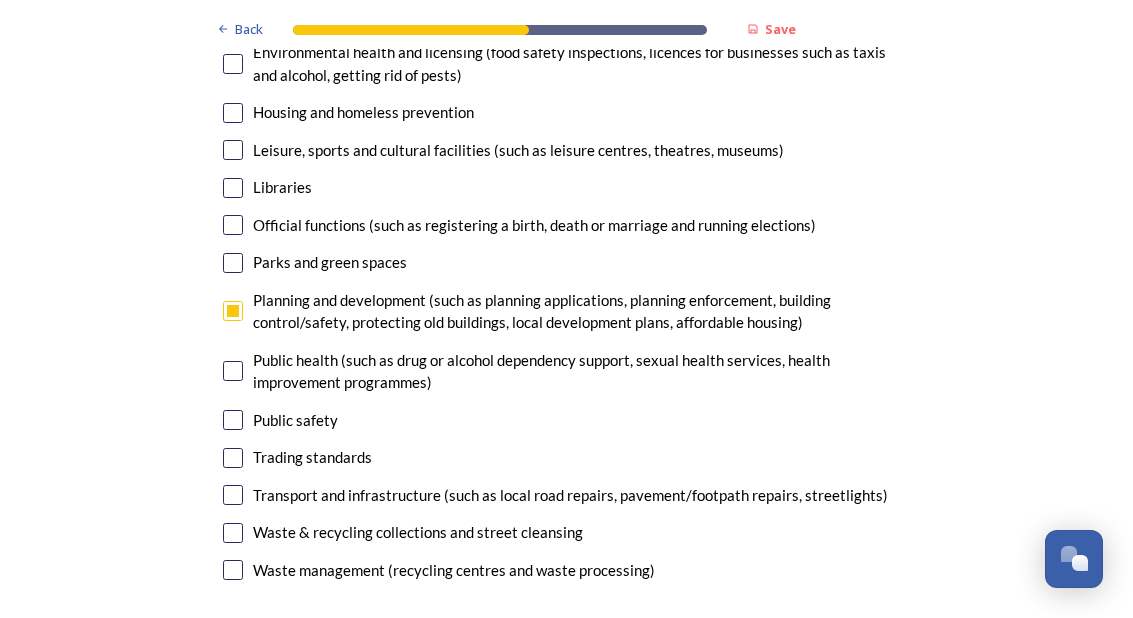 click on "Continue" at bounding box center (567, 680) 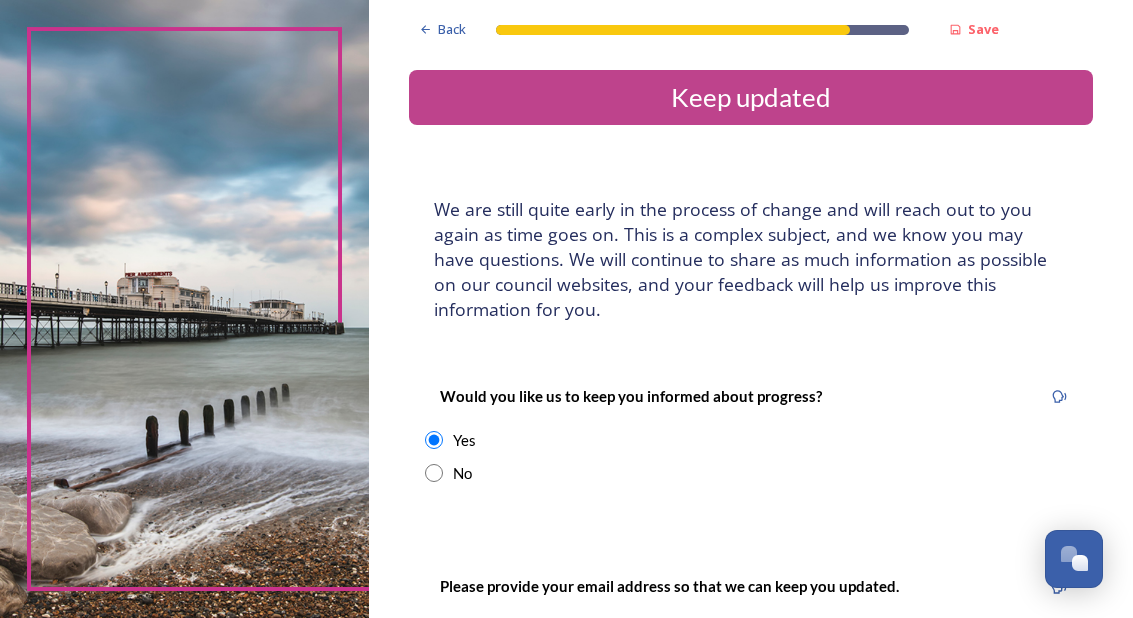 scroll, scrollTop: 33, scrollLeft: 0, axis: vertical 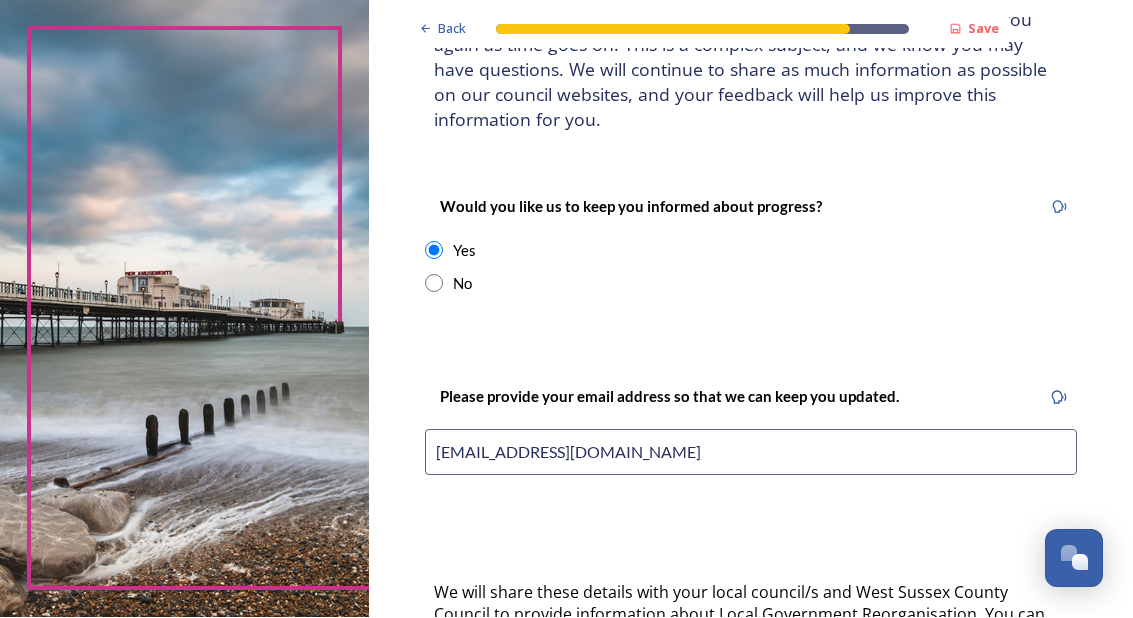 click on "[EMAIL_ADDRESS][DOMAIN_NAME]" at bounding box center [751, 453] 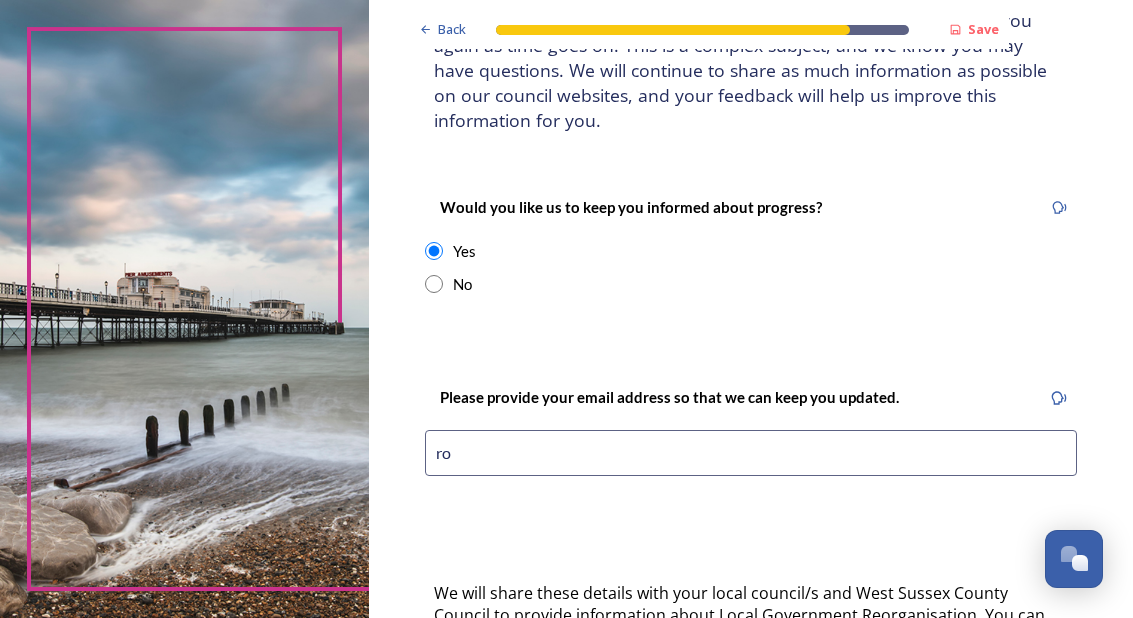 type on "r" 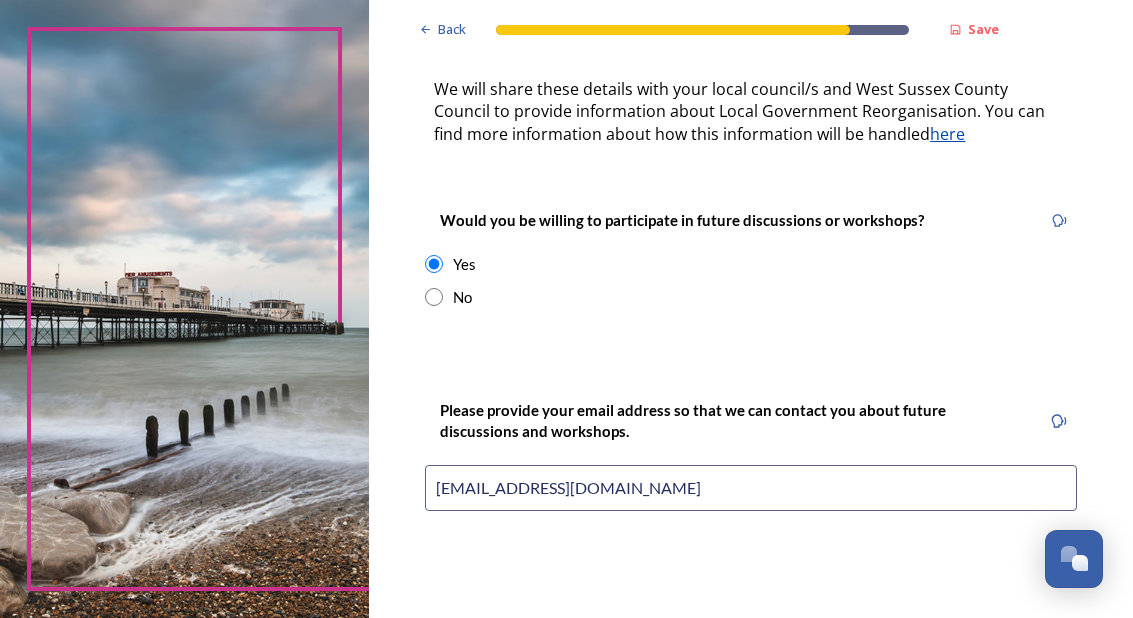 scroll, scrollTop: 693, scrollLeft: 0, axis: vertical 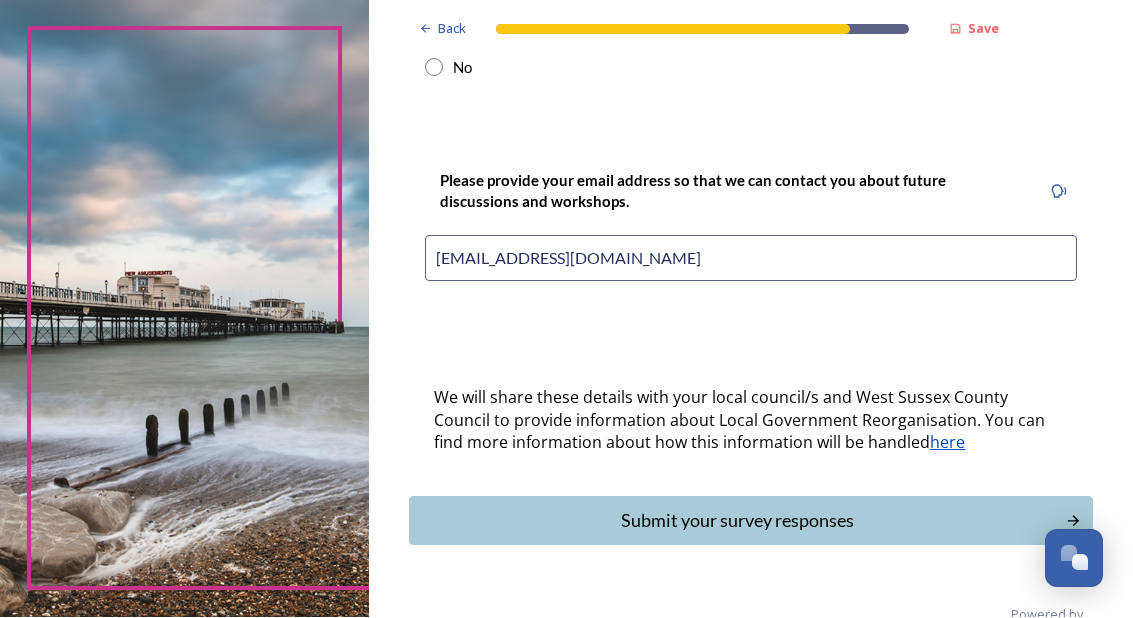 click on "Submit your survey responses" at bounding box center [751, 521] 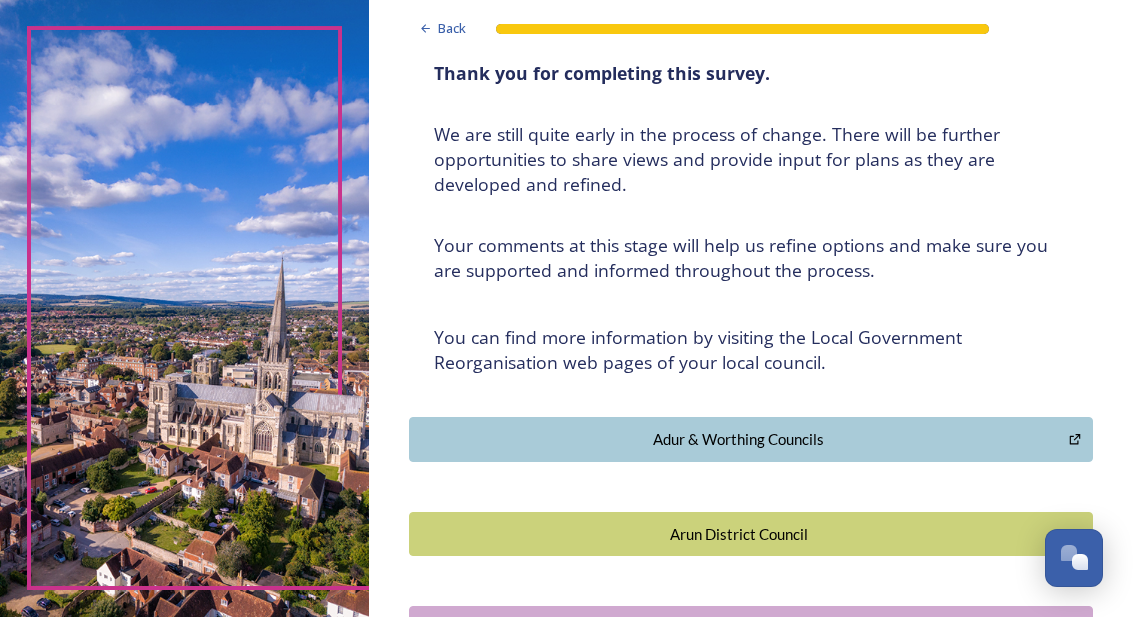 scroll, scrollTop: 133, scrollLeft: 0, axis: vertical 